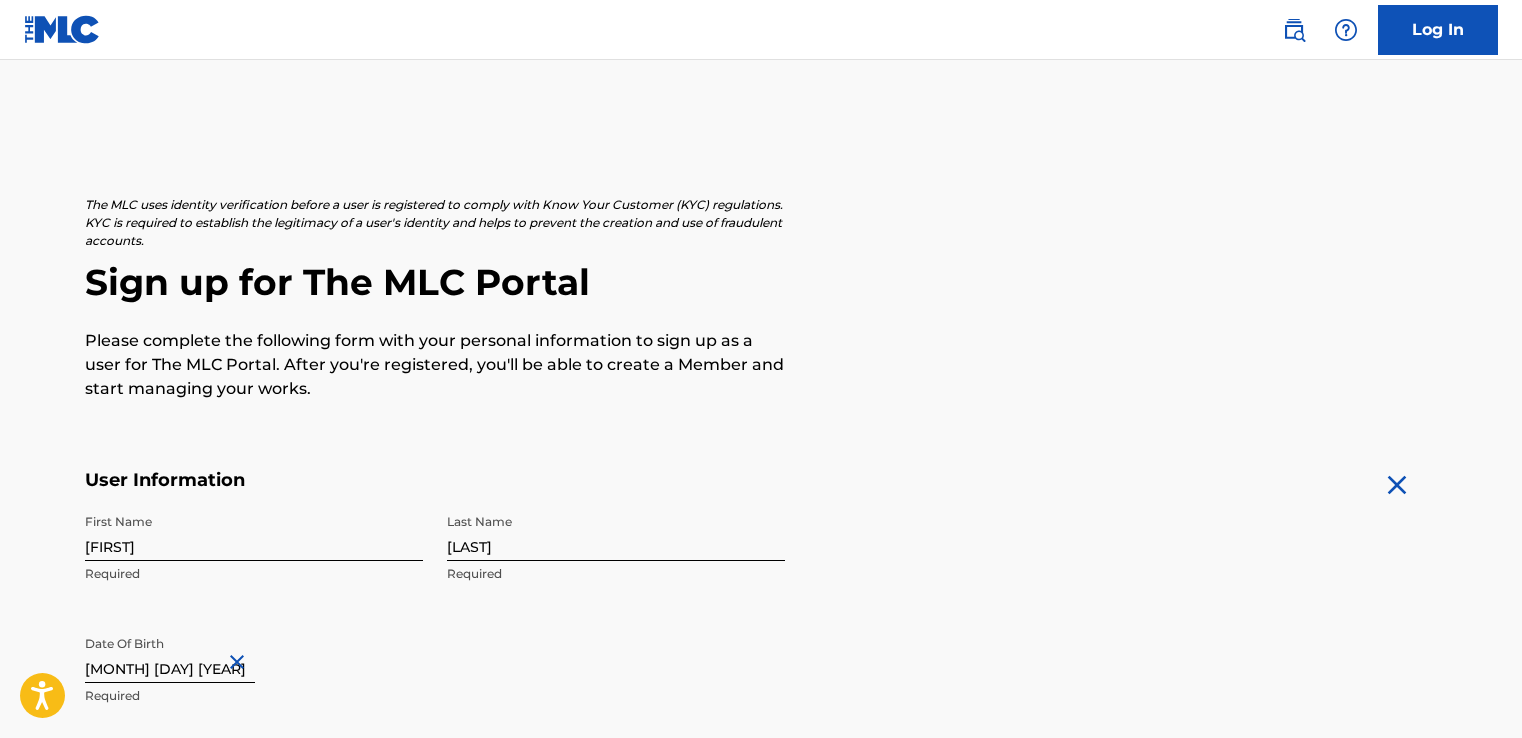 scroll, scrollTop: 824, scrollLeft: 0, axis: vertical 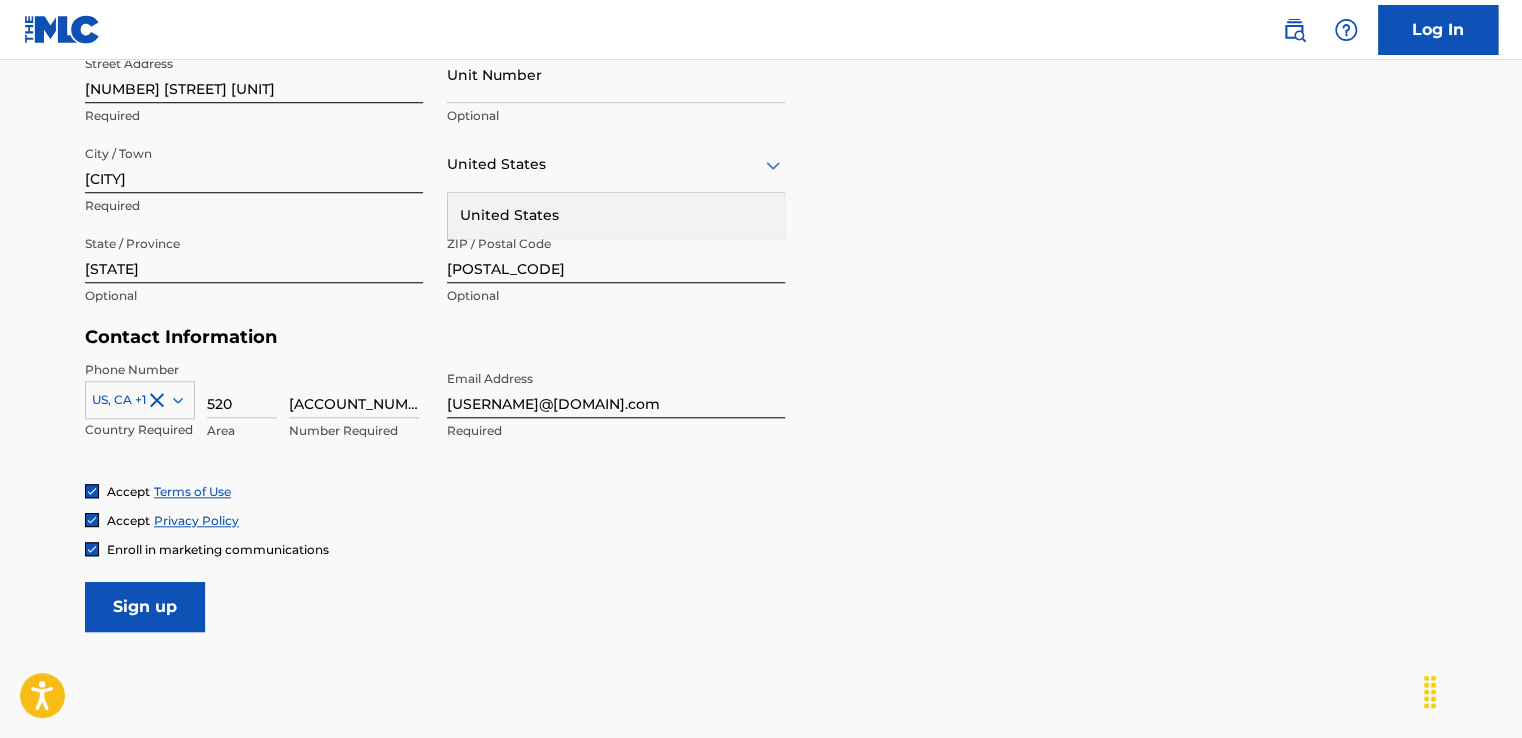 click on "Sign up" at bounding box center (145, 607) 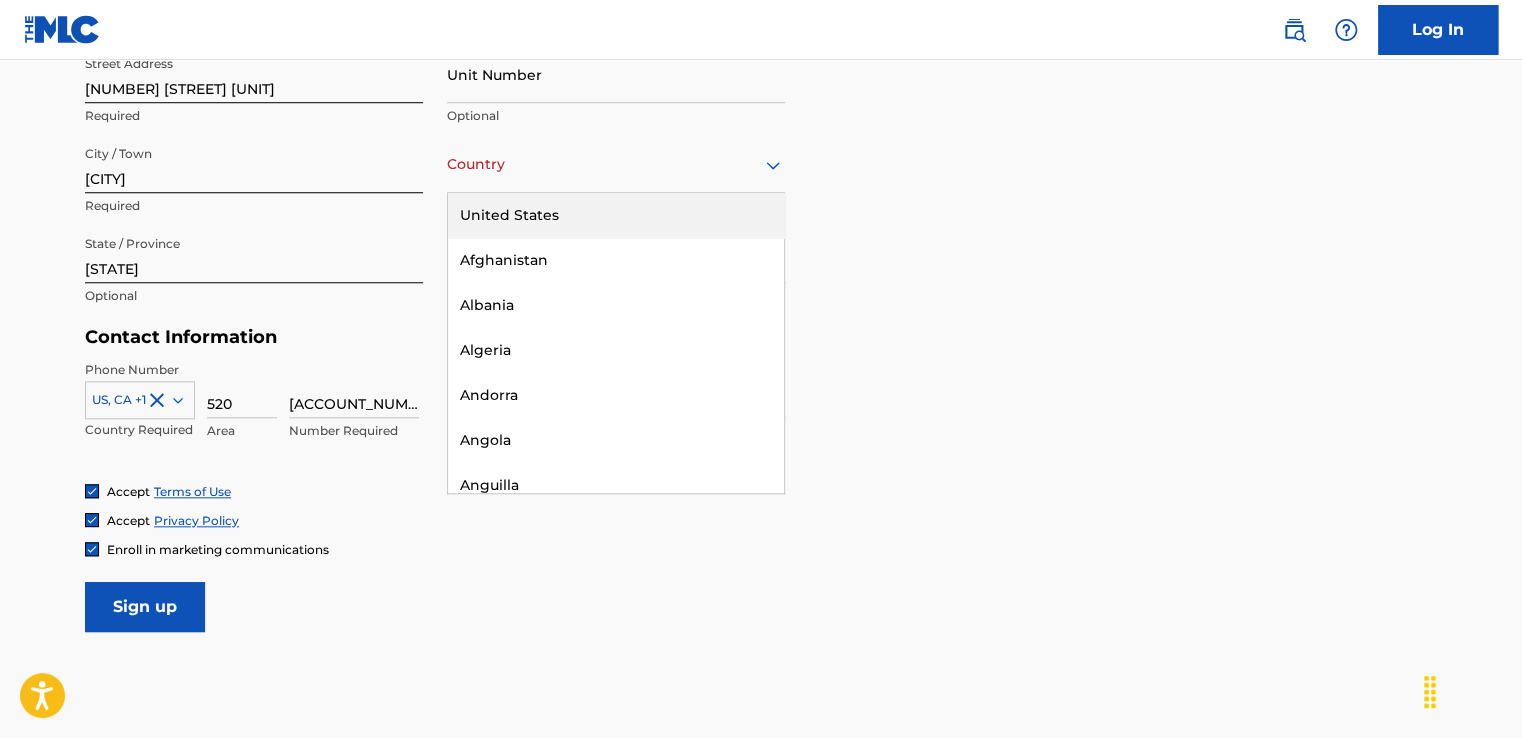 click on "United States" at bounding box center (616, 164) 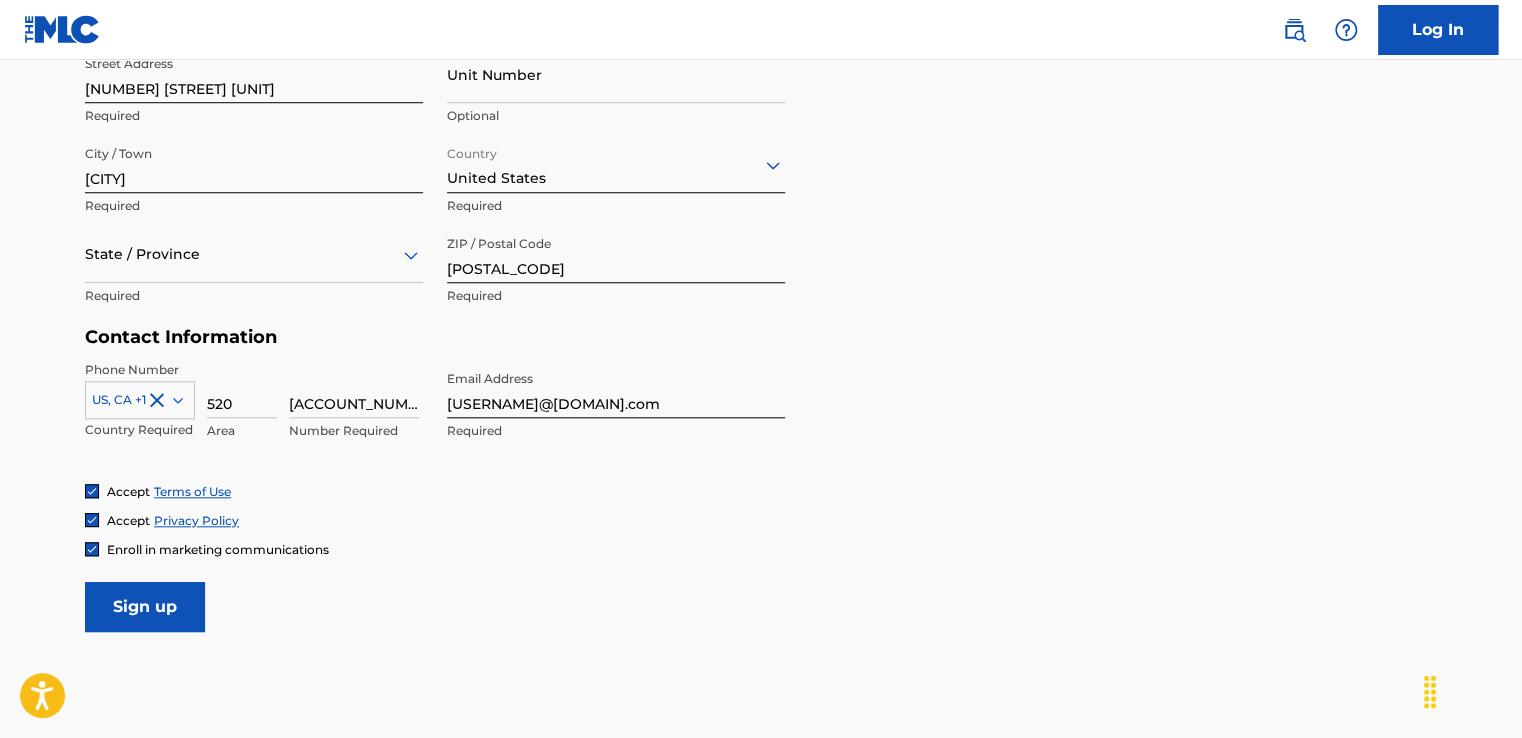 click on "Sign up" at bounding box center [145, 607] 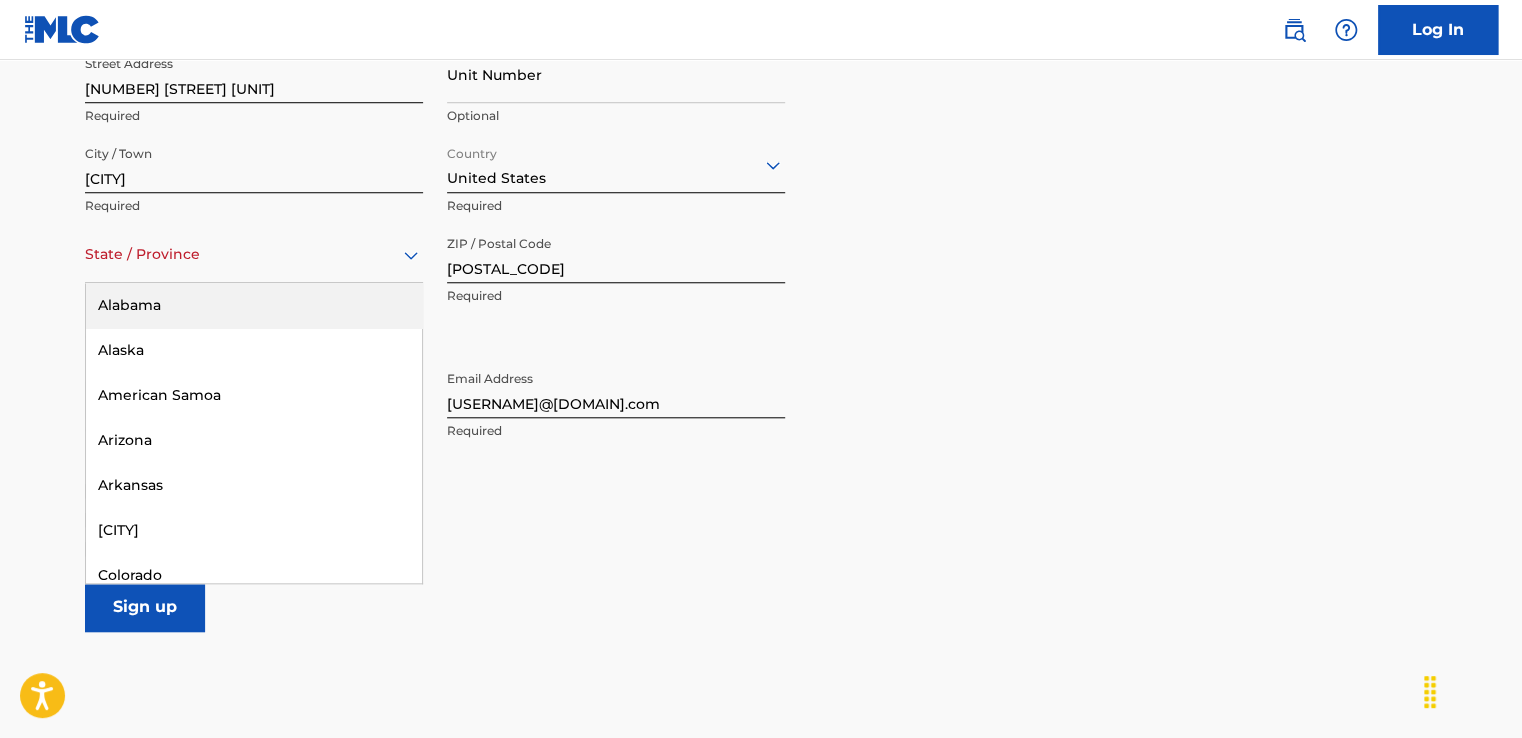 click 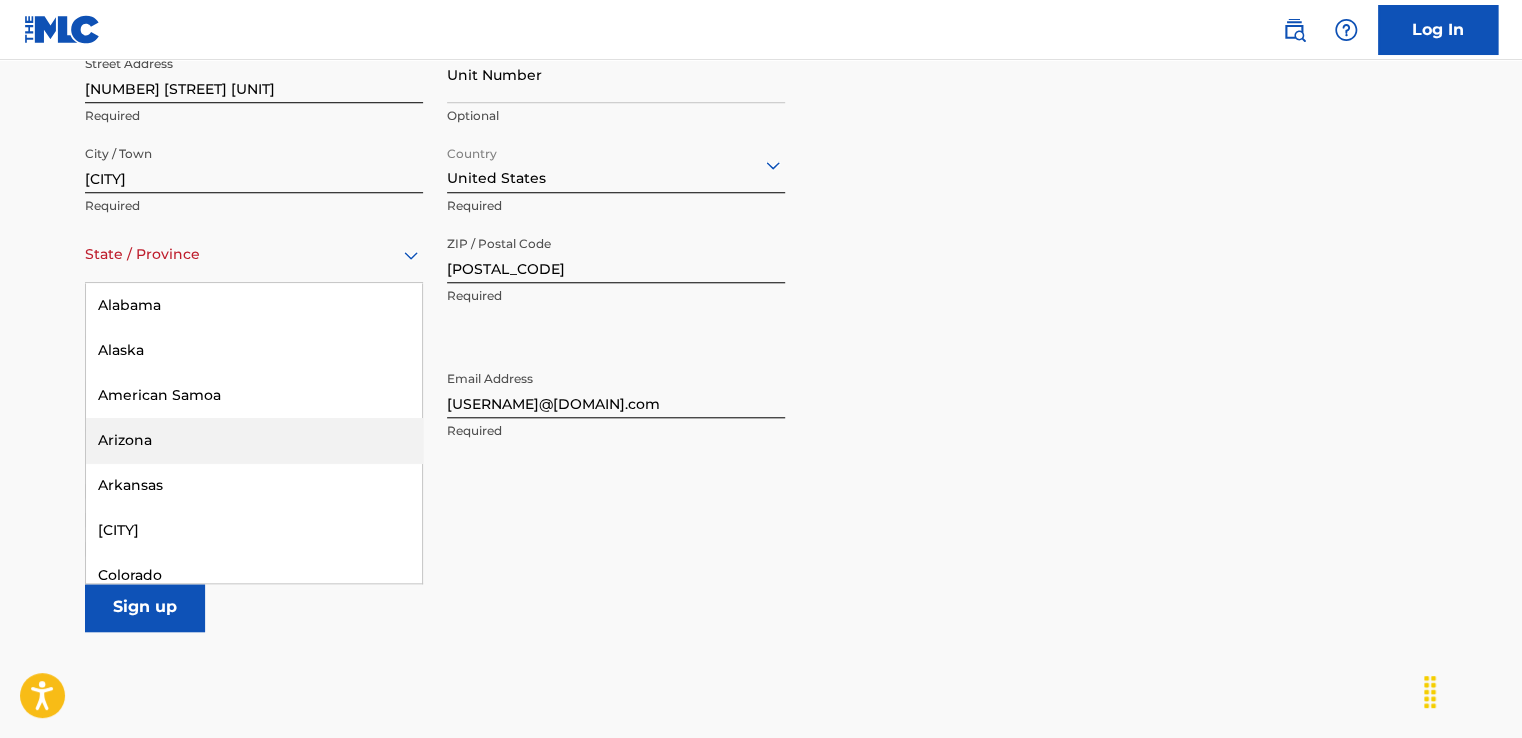 click on "Arizona" at bounding box center [254, 440] 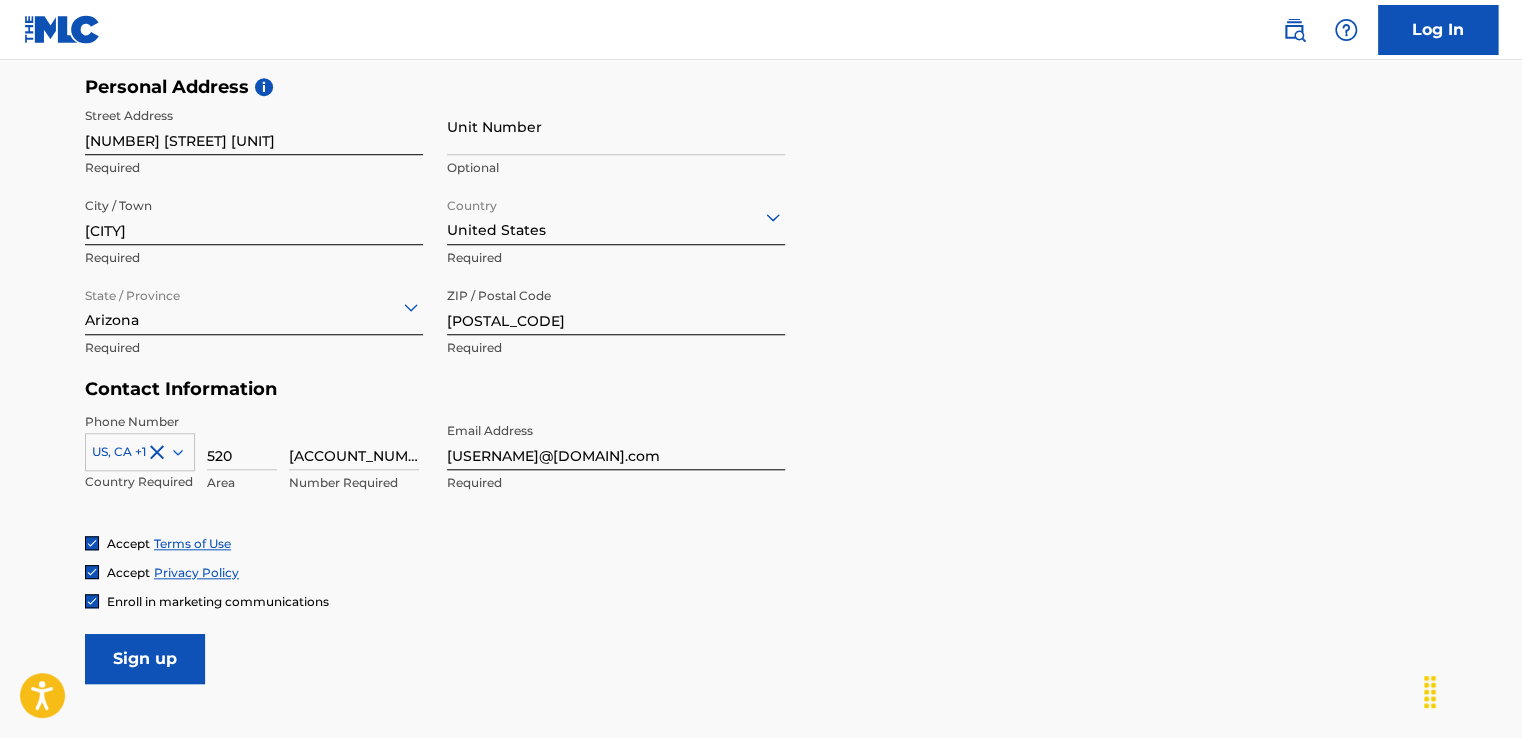 scroll, scrollTop: 724, scrollLeft: 0, axis: vertical 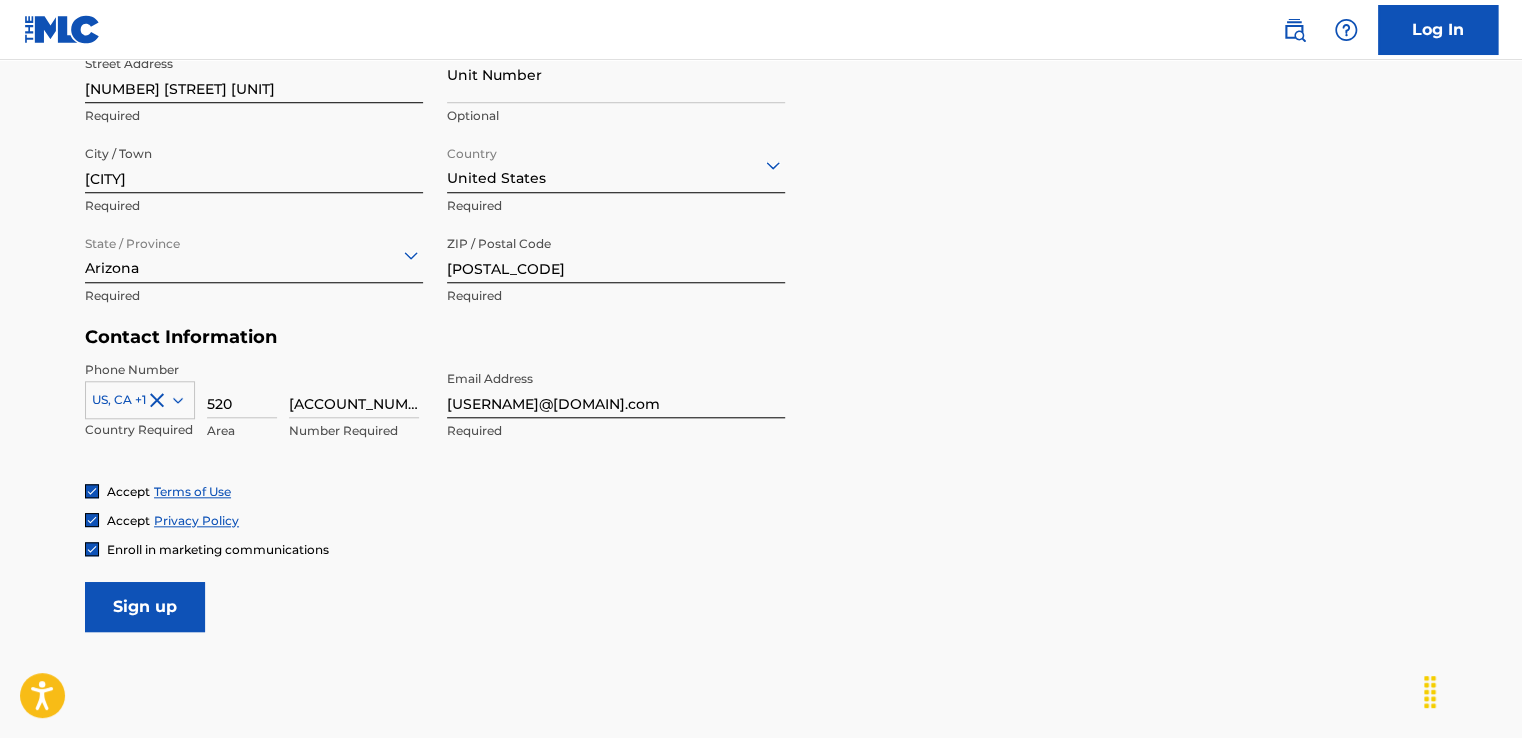 click on "Sign up" at bounding box center (145, 607) 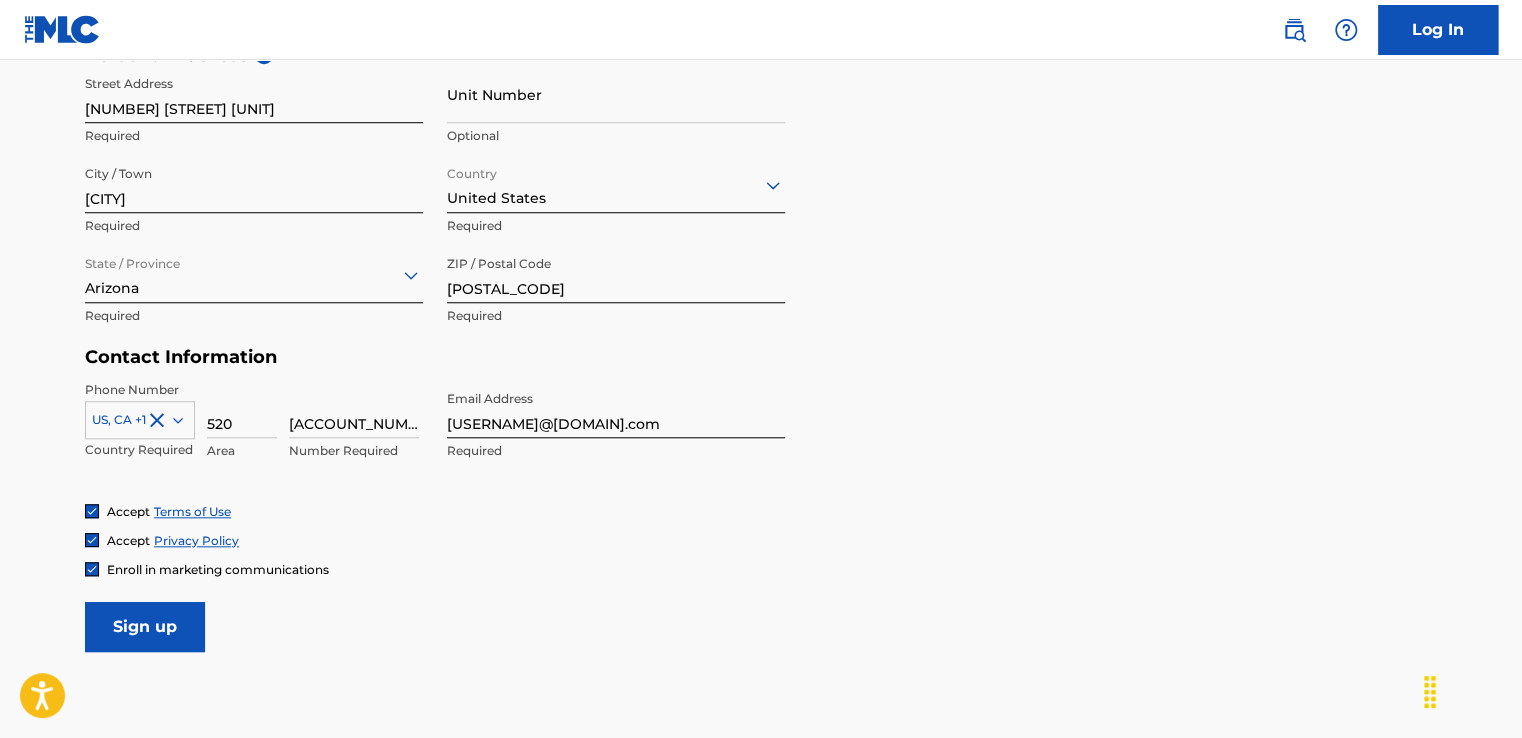 scroll, scrollTop: 724, scrollLeft: 0, axis: vertical 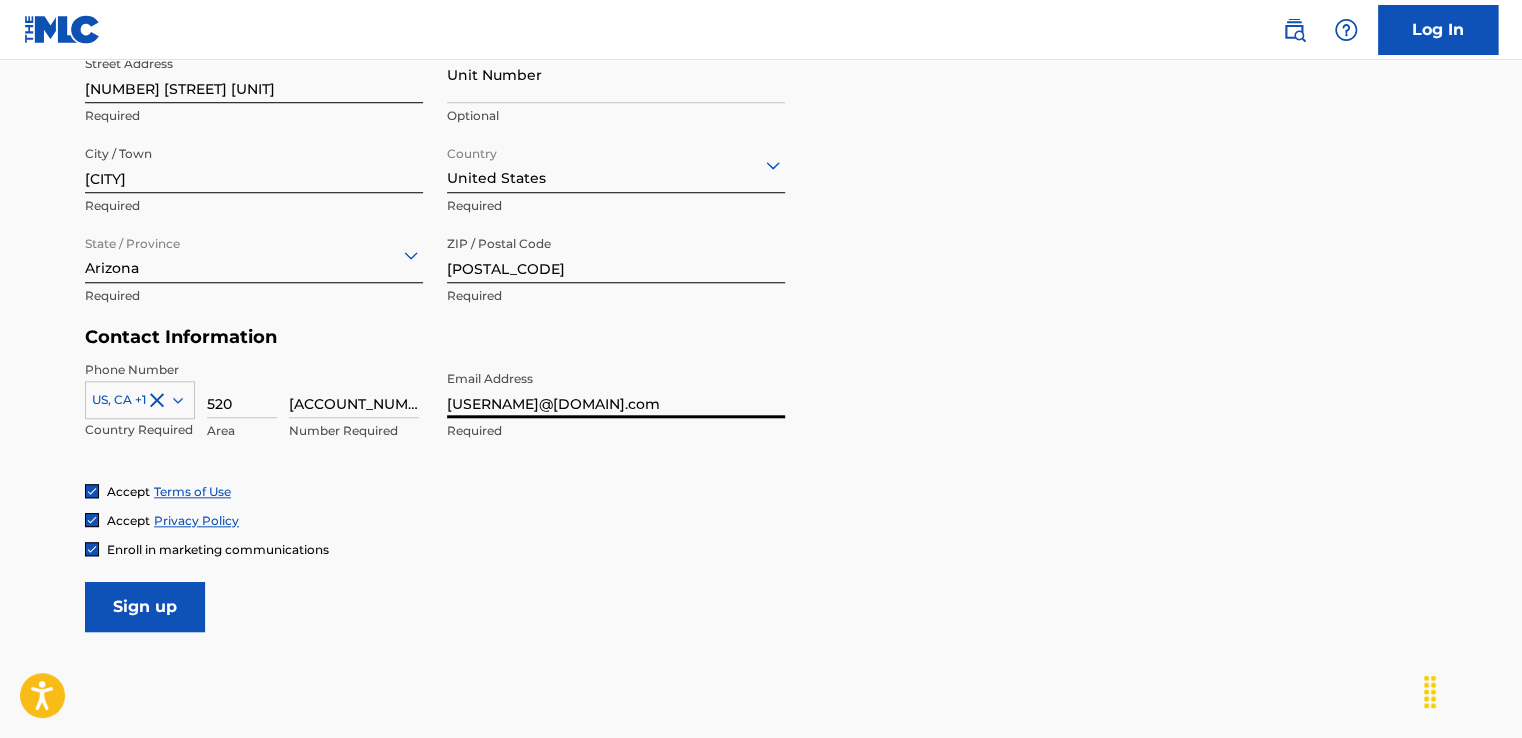 drag, startPoint x: 608, startPoint y: 402, endPoint x: 570, endPoint y: 405, distance: 38.118237 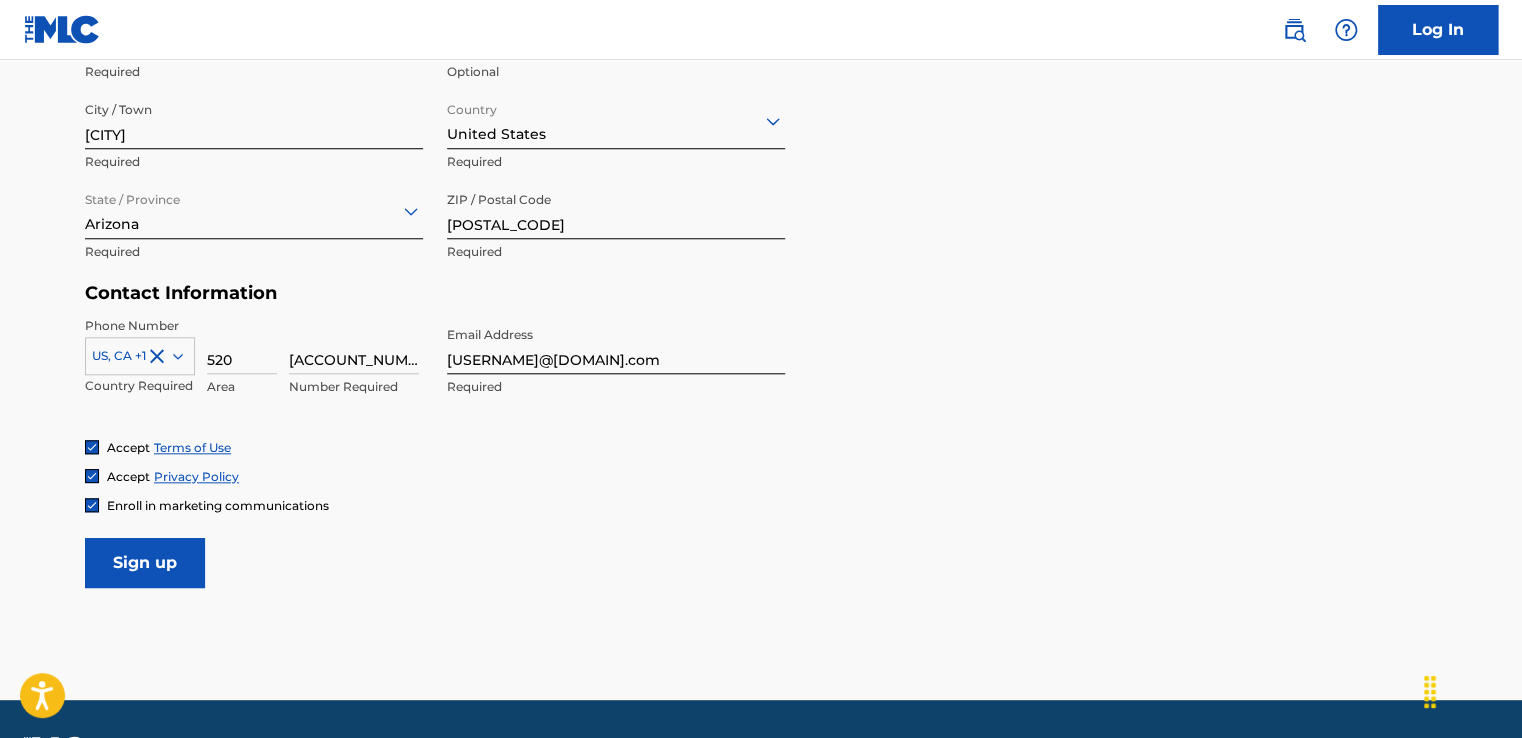 scroll, scrollTop: 824, scrollLeft: 0, axis: vertical 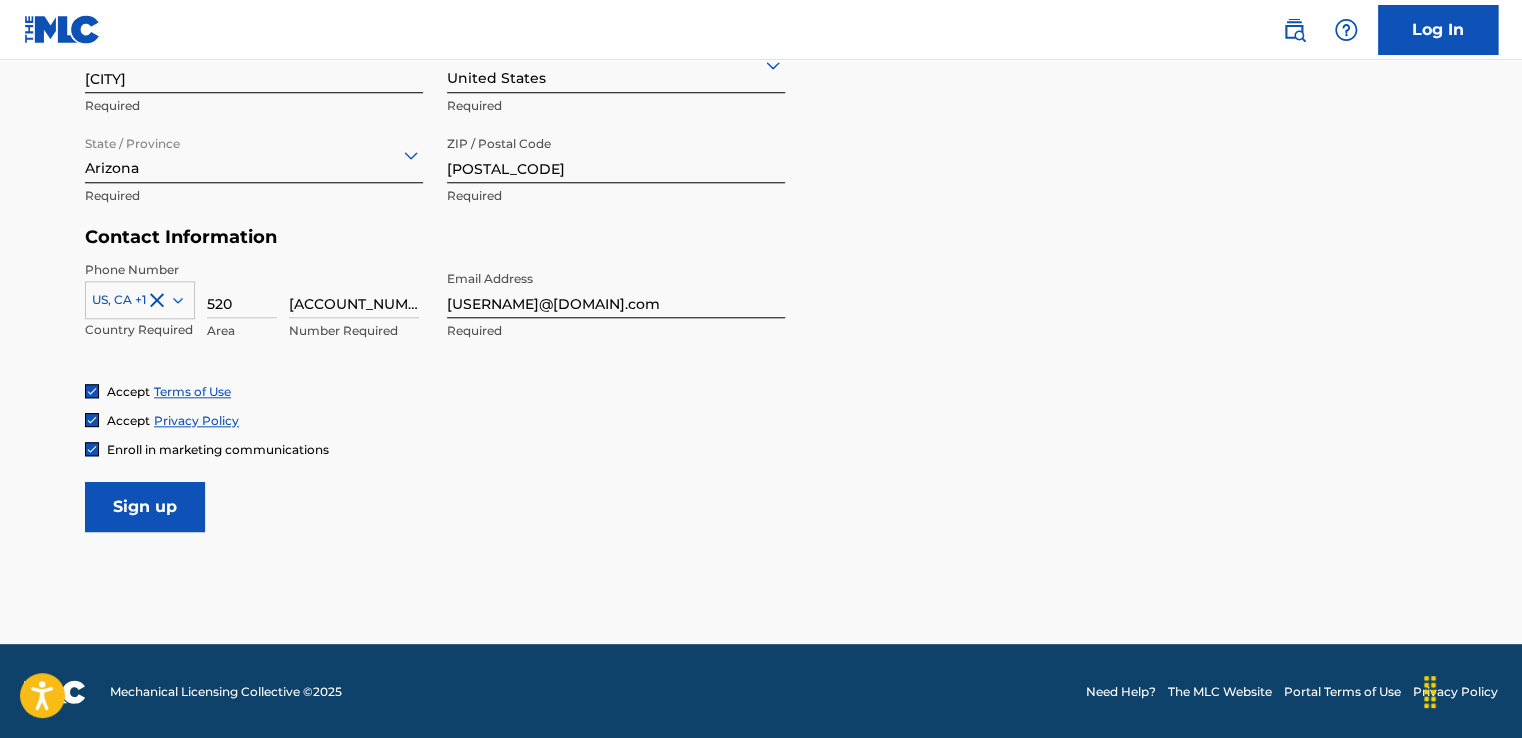 click on "Sign up" at bounding box center (145, 507) 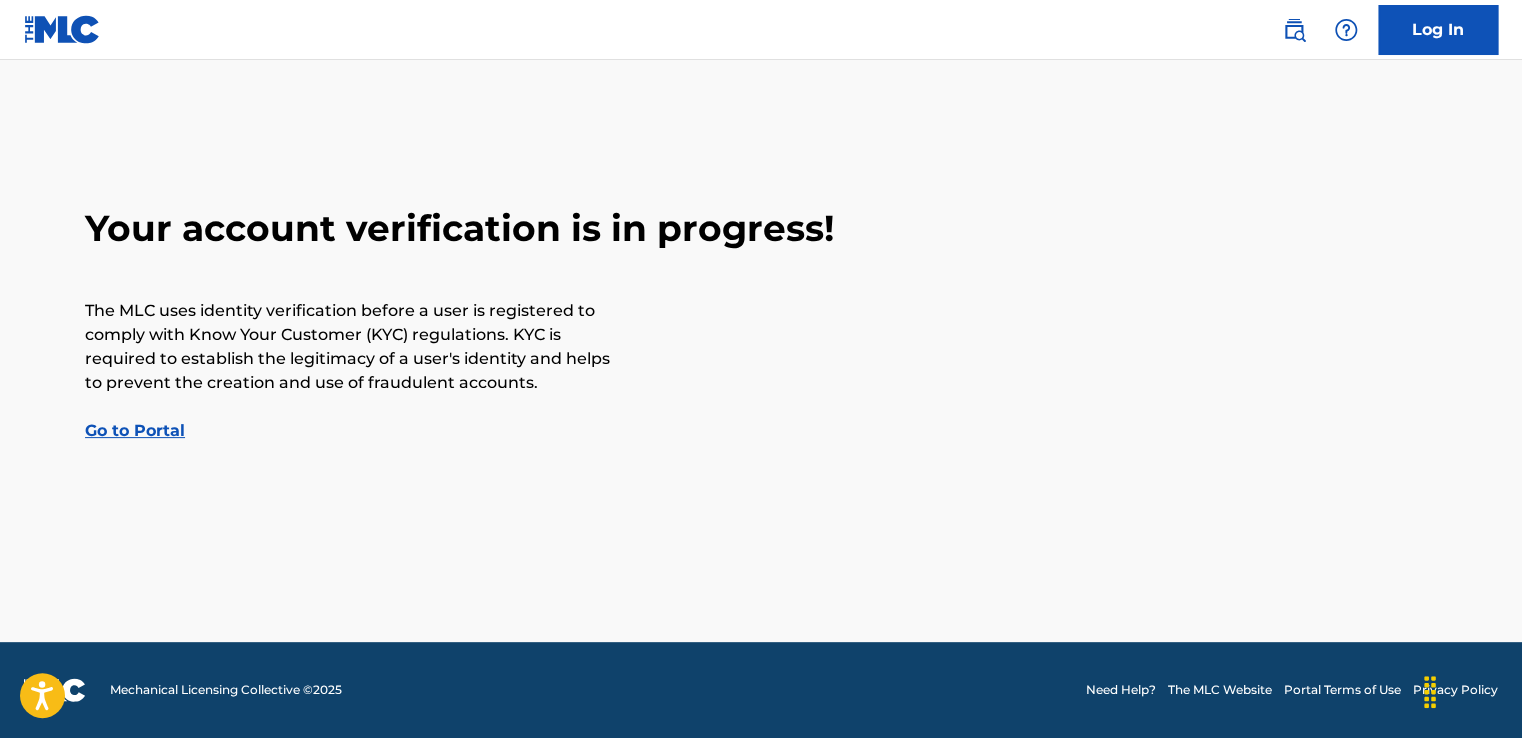 scroll, scrollTop: 0, scrollLeft: 0, axis: both 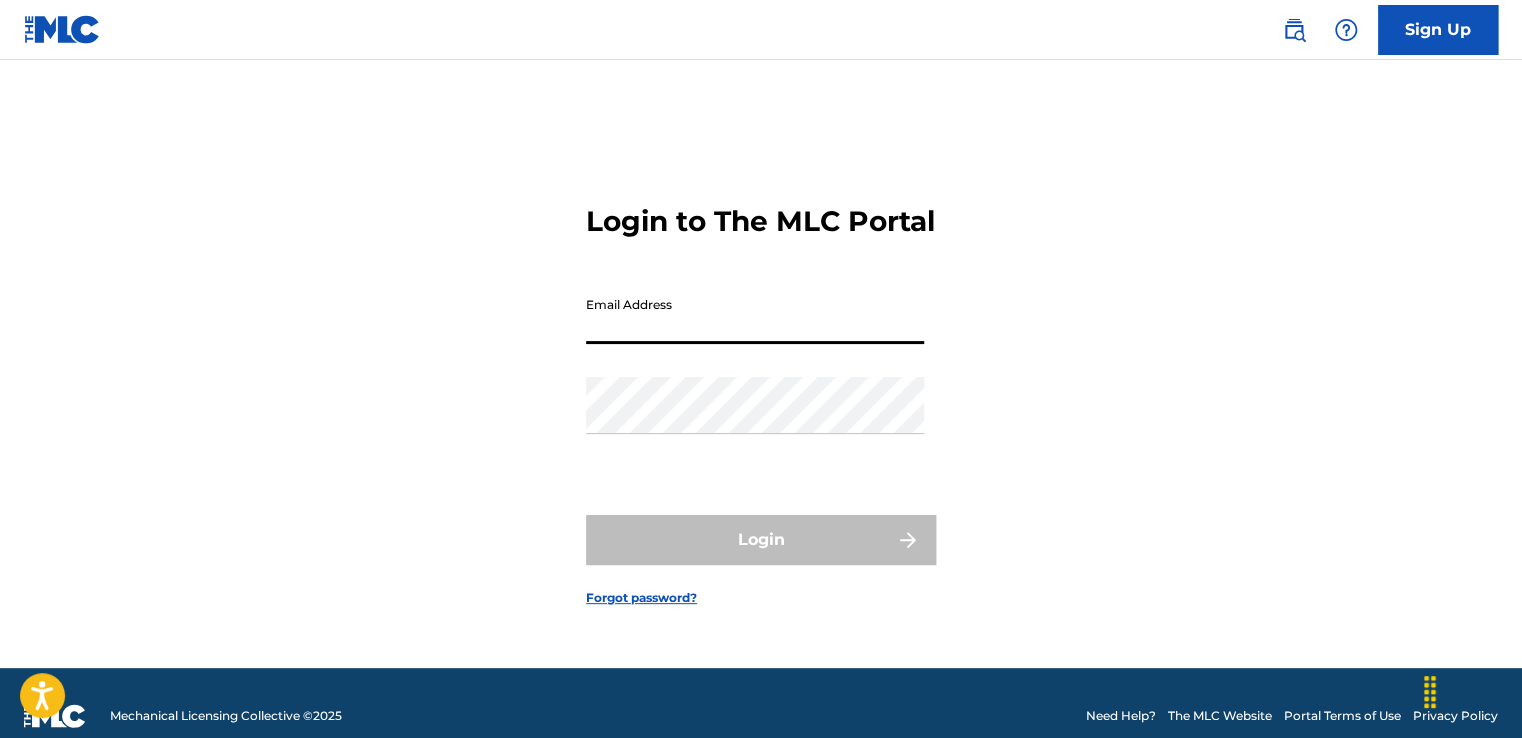 click on "Email Address" at bounding box center [755, 315] 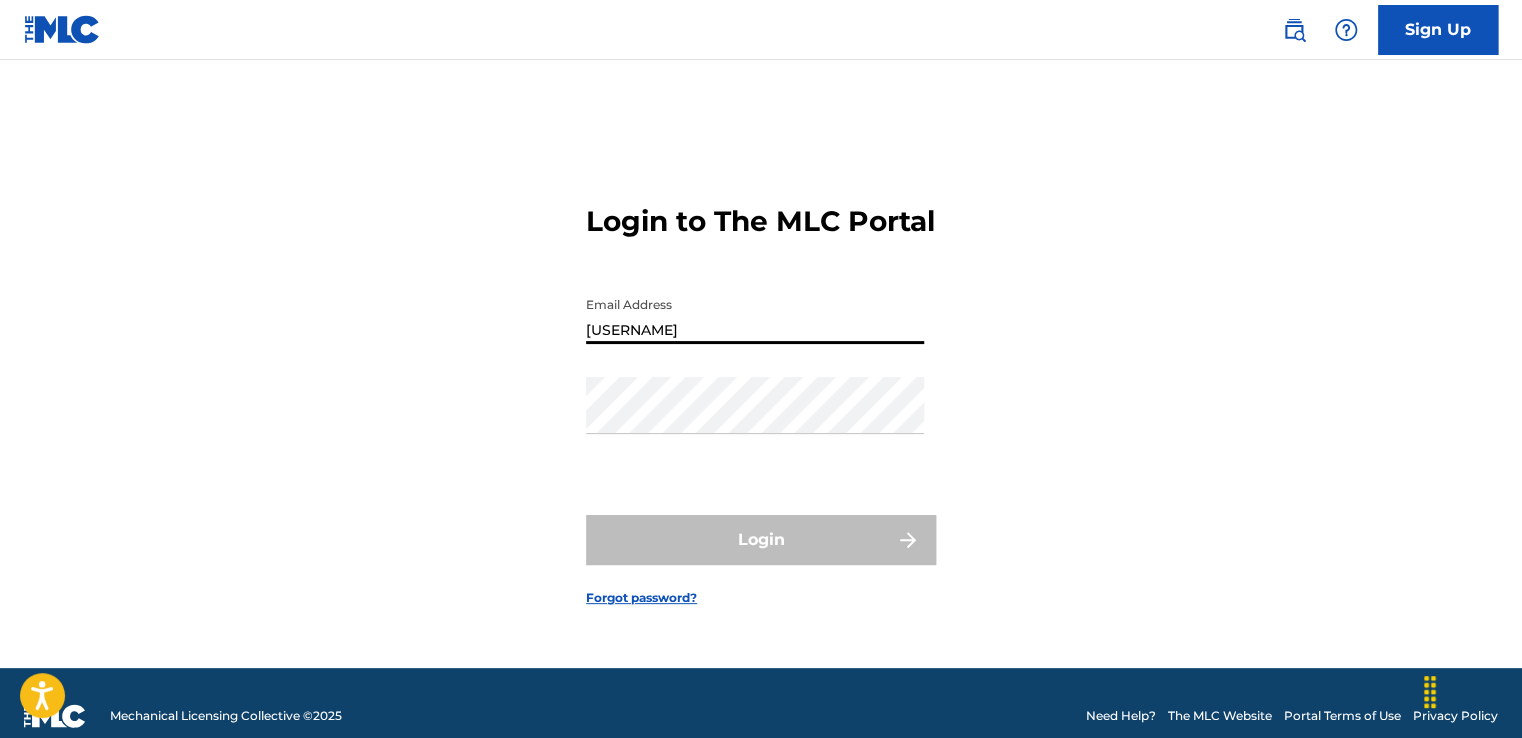 click on "[USERNAME]" at bounding box center [755, 315] 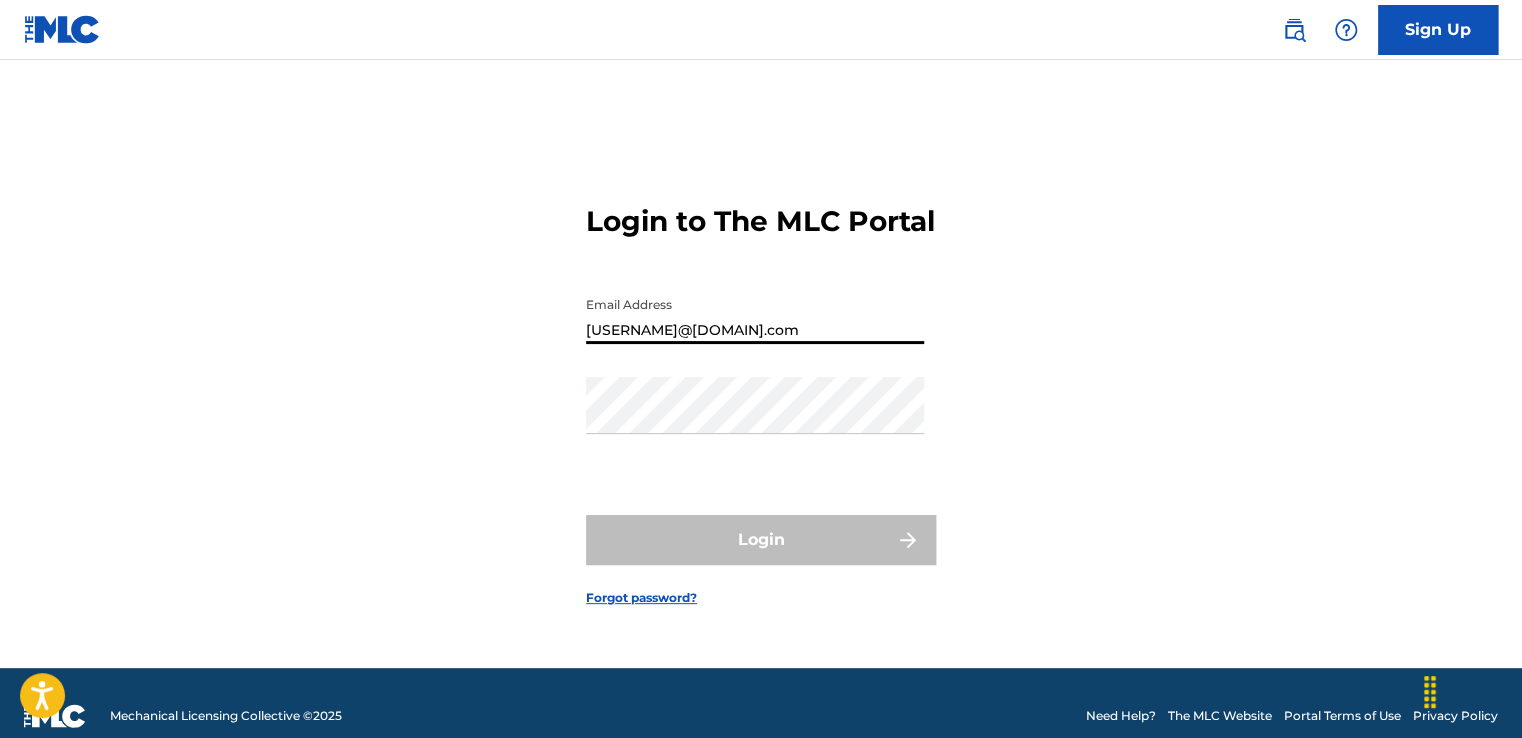 type on "[USERNAME]@[DOMAIN].com" 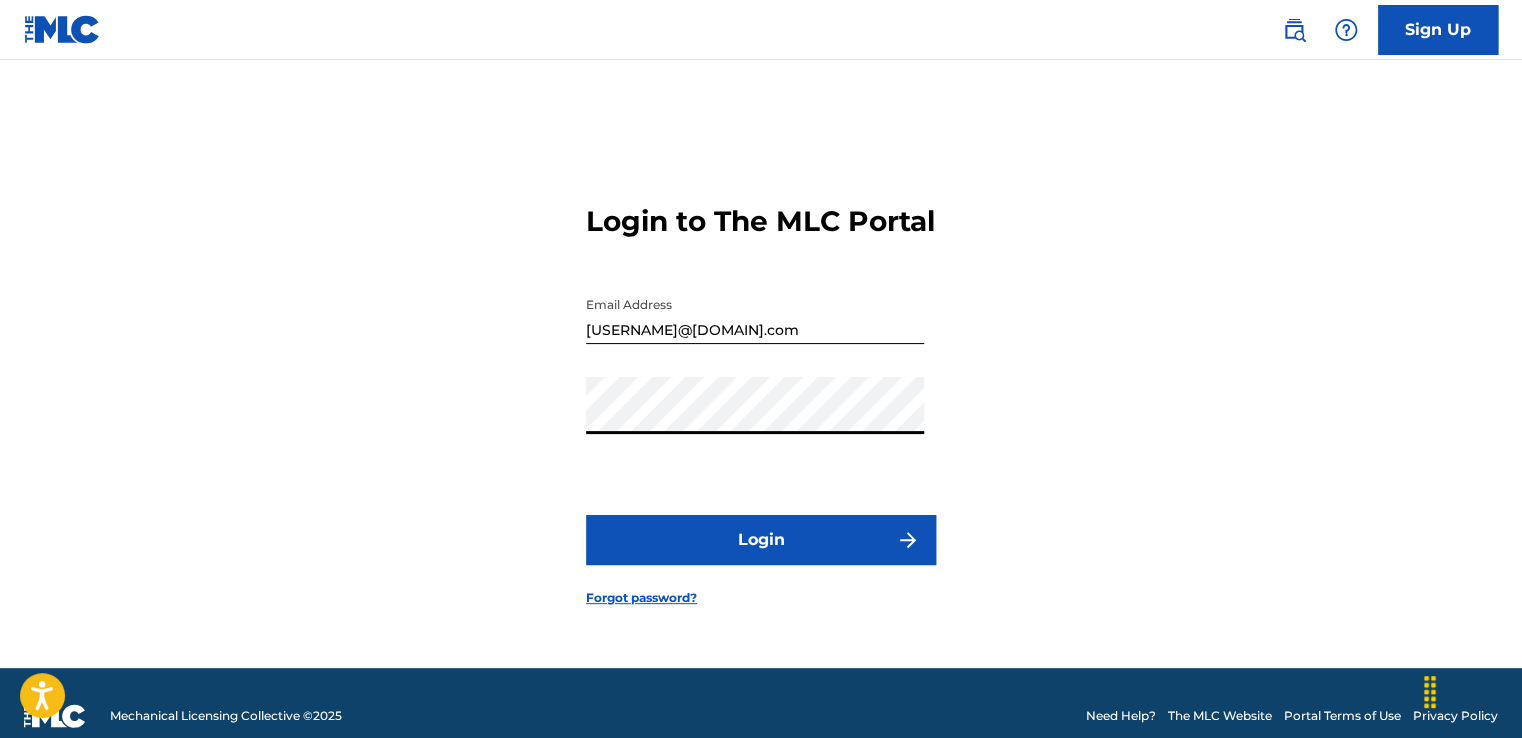click on "Login" at bounding box center (761, 540) 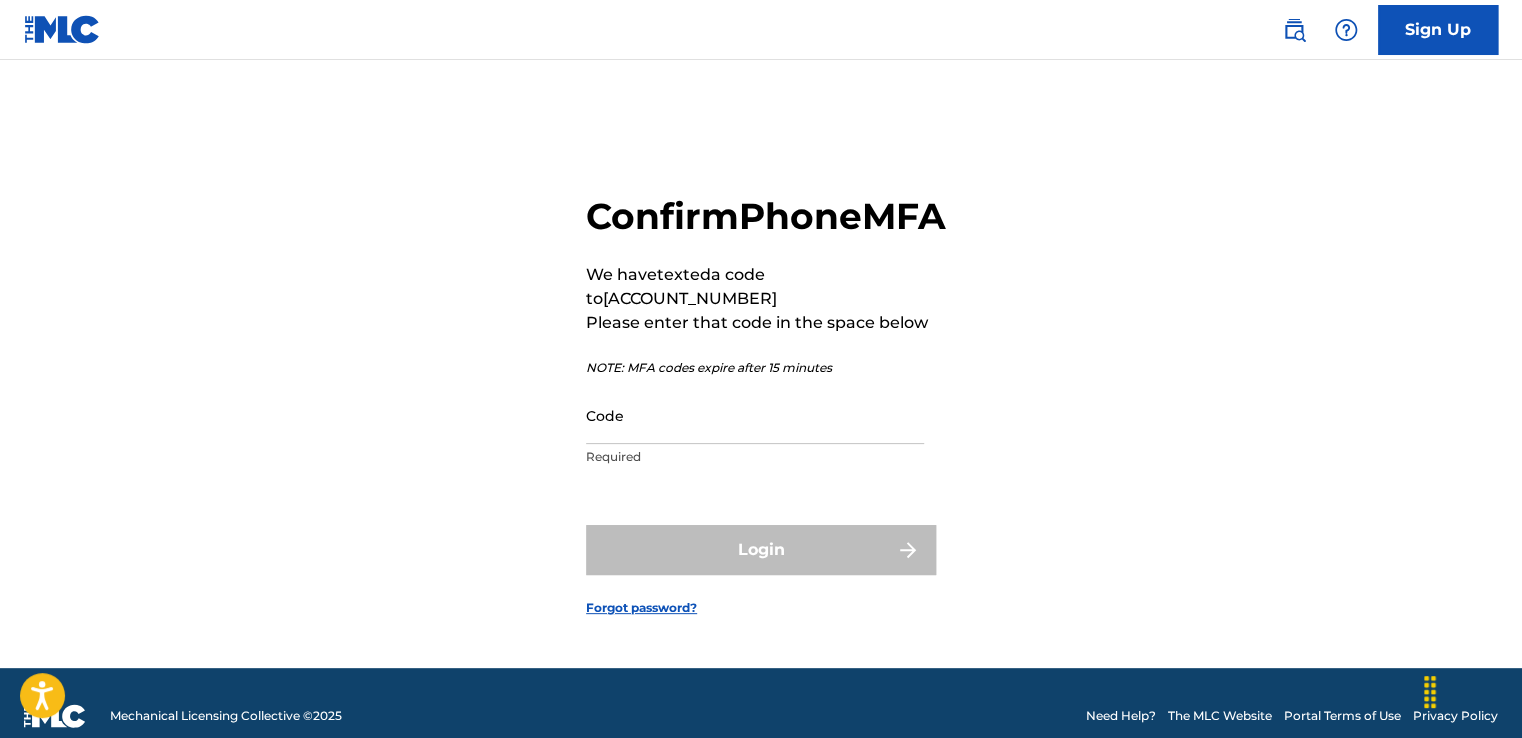 click on "Code" at bounding box center (755, 415) 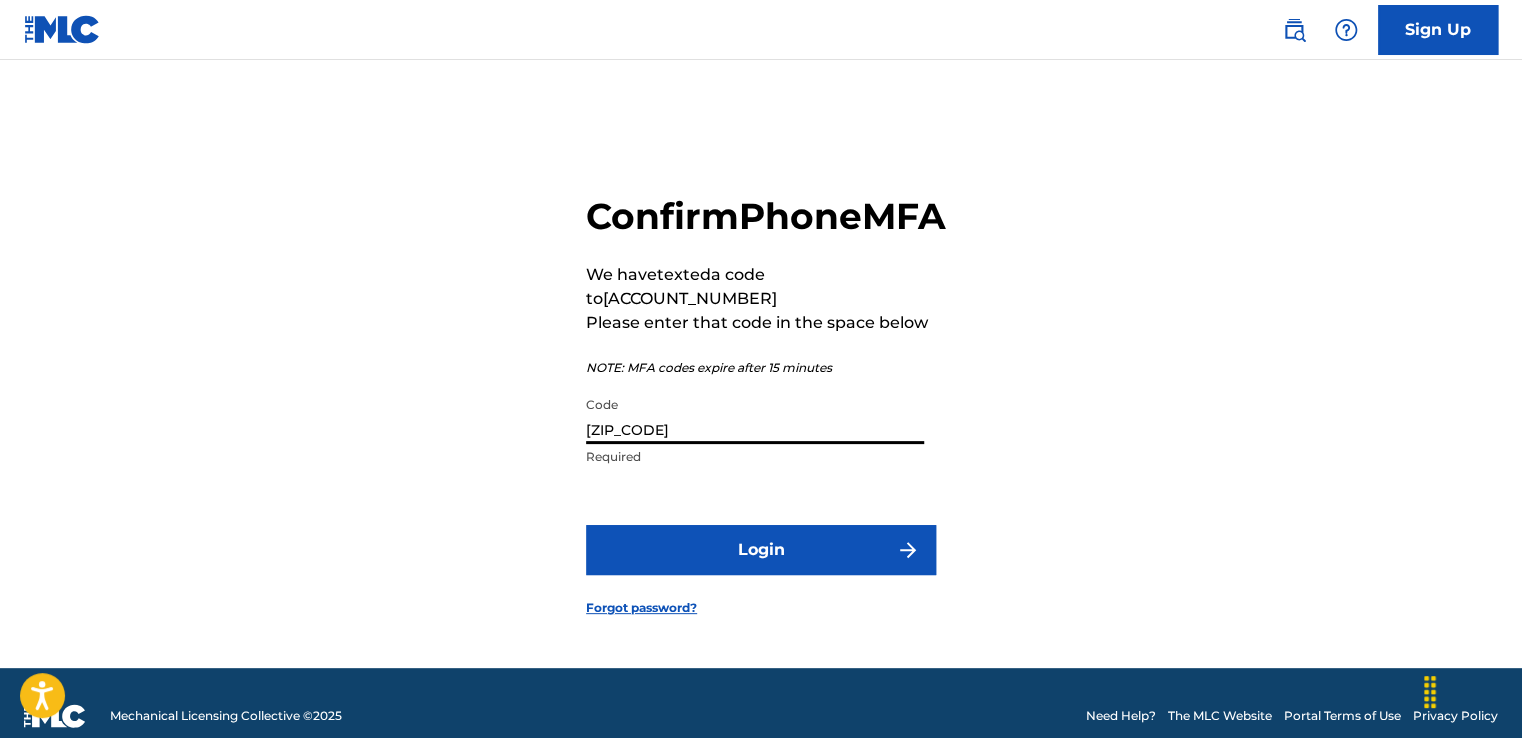 type on "[ZIP_CODE]" 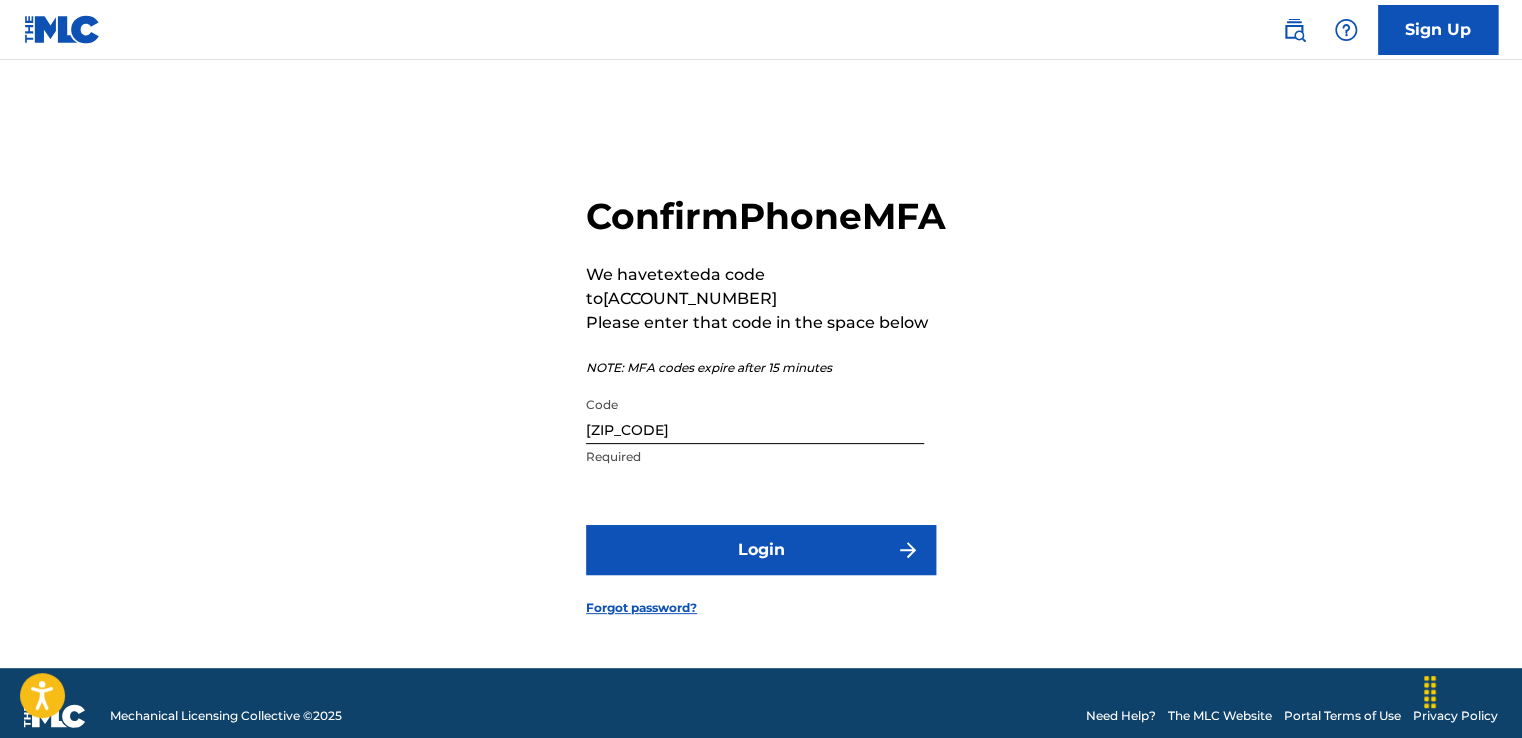 click on "Login" at bounding box center (761, 550) 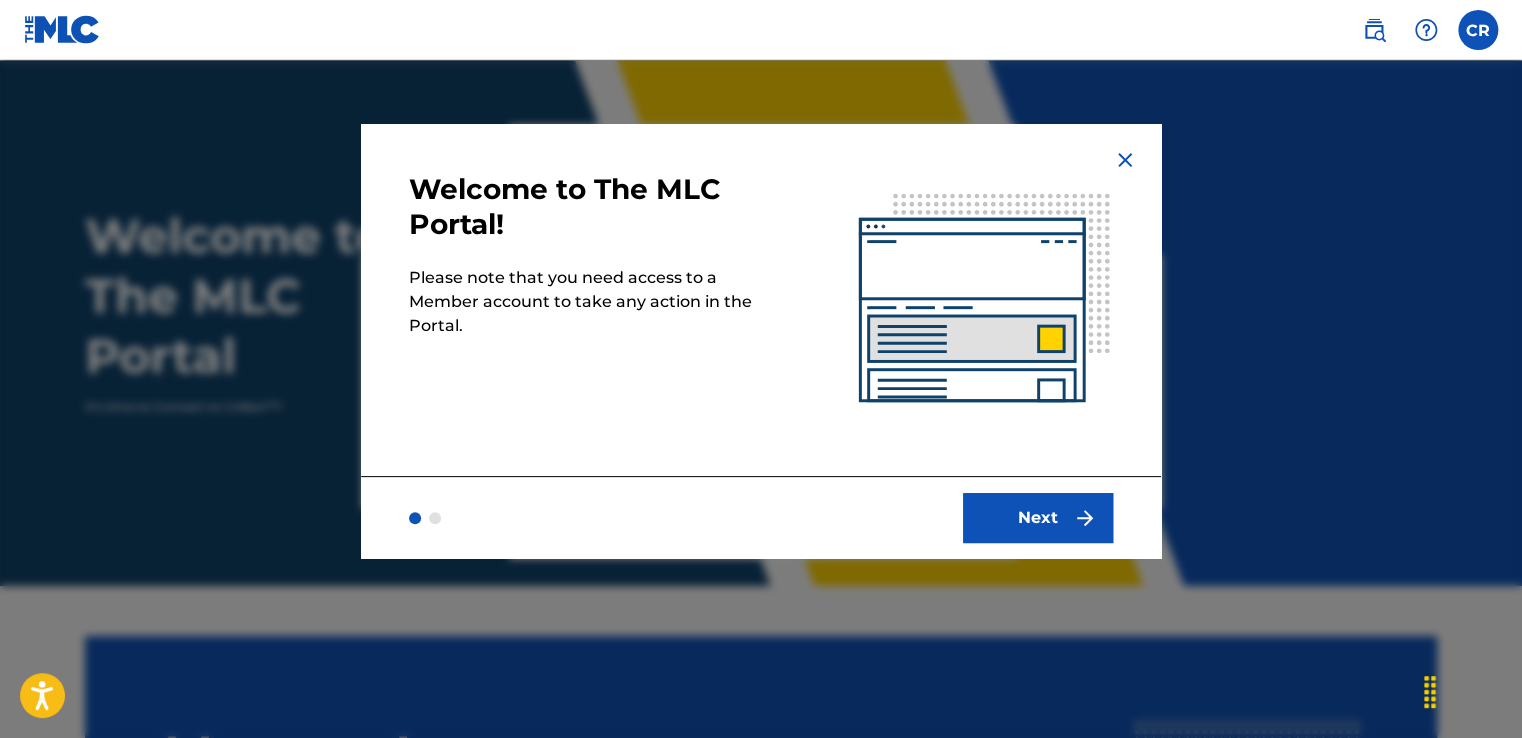 scroll, scrollTop: 0, scrollLeft: 0, axis: both 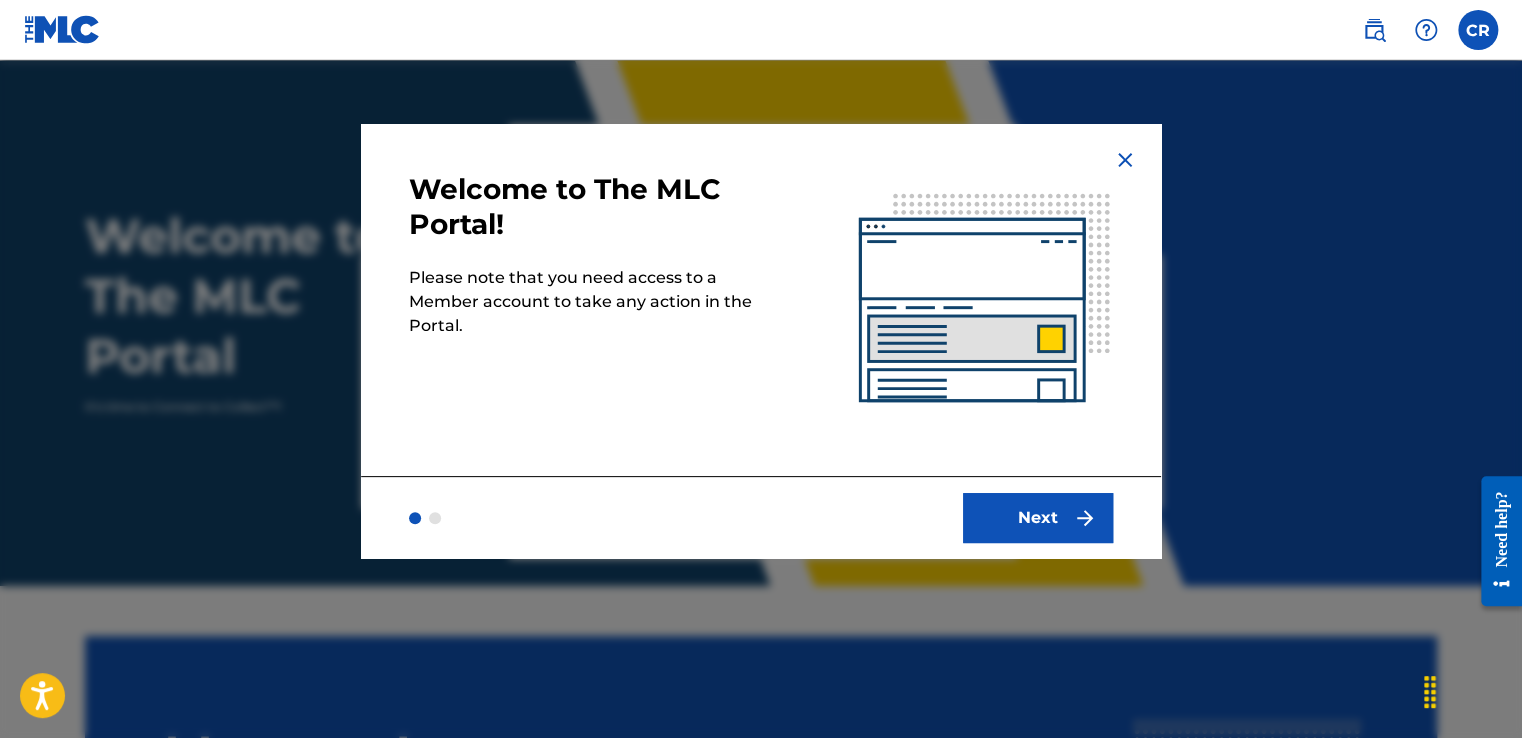 click on "Next" at bounding box center [1038, 518] 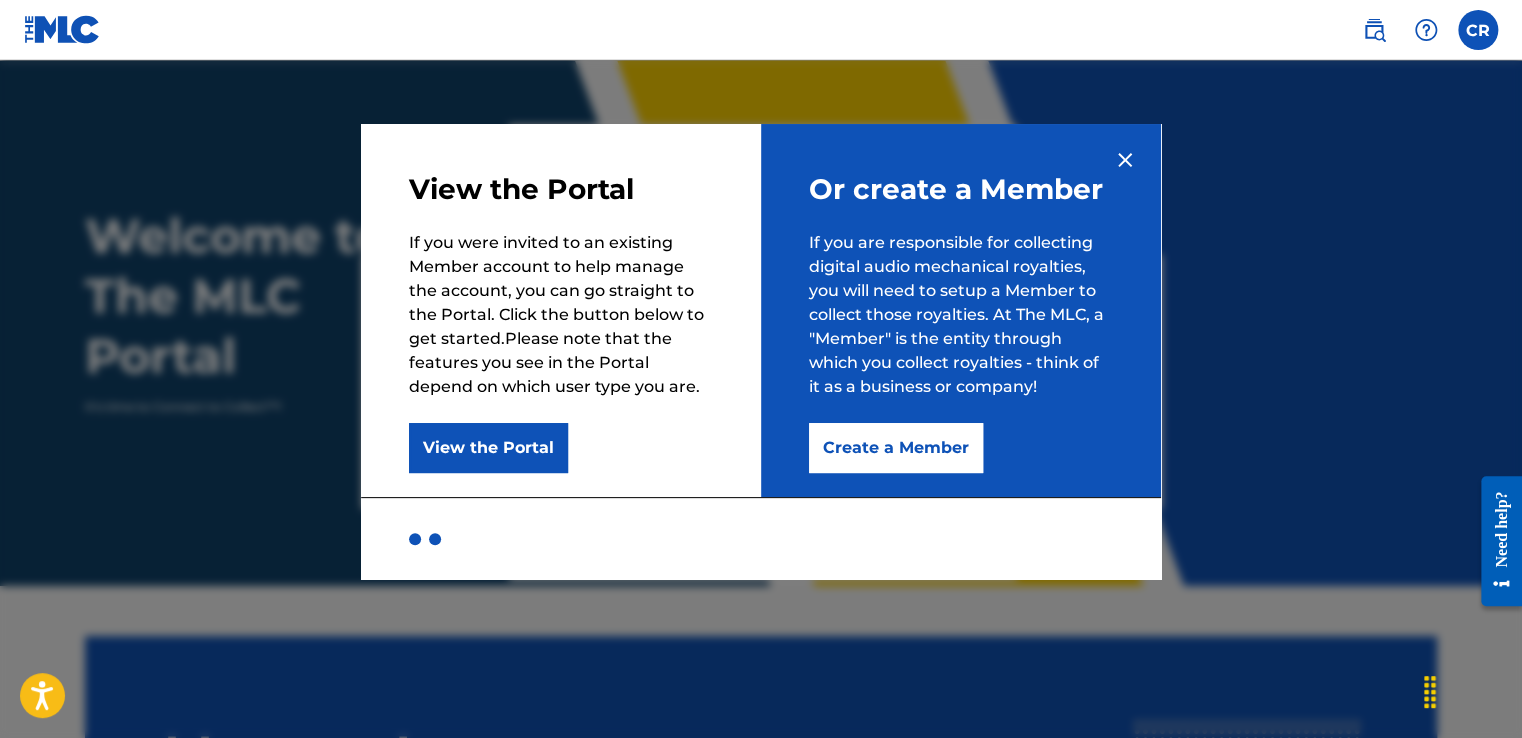 click on "Create a Member" at bounding box center (896, 448) 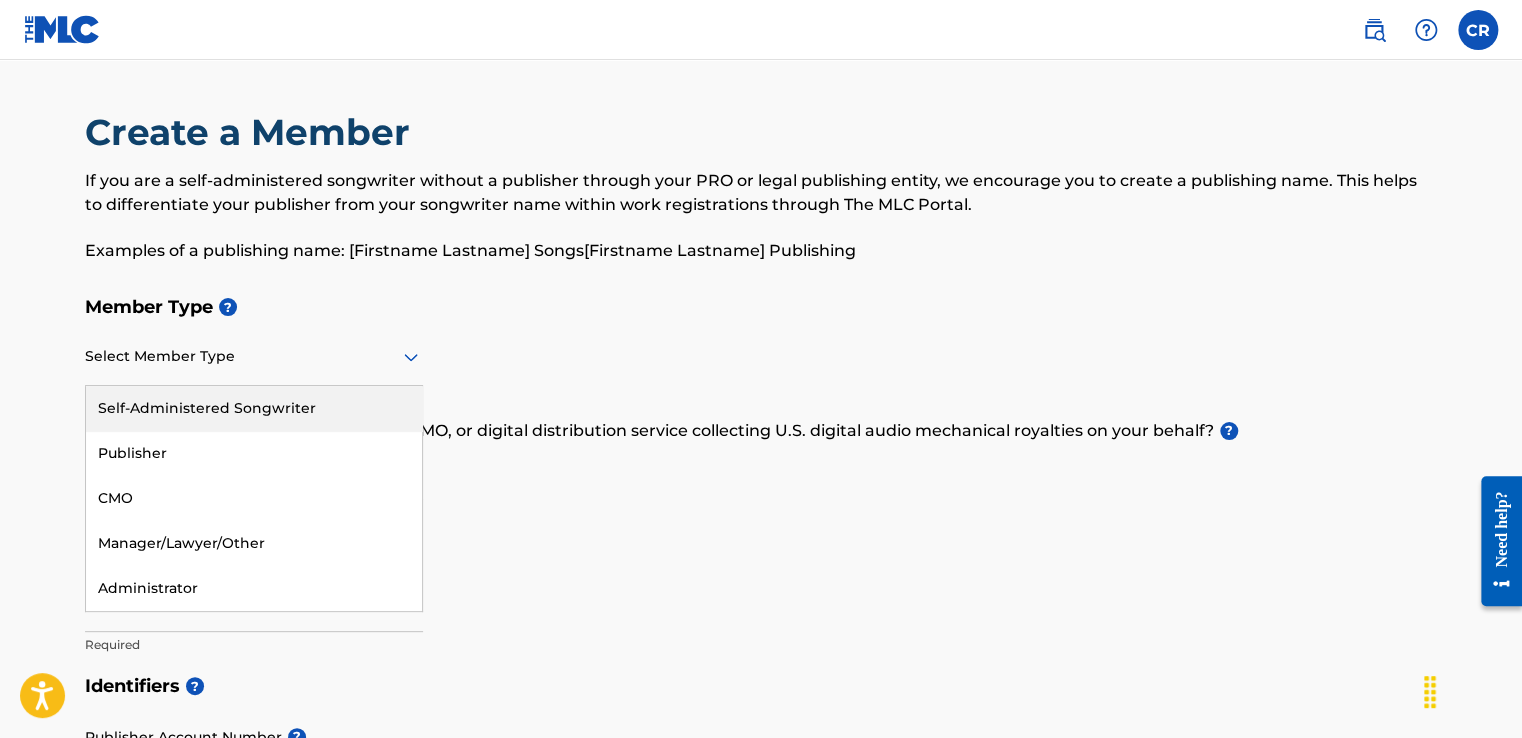 click 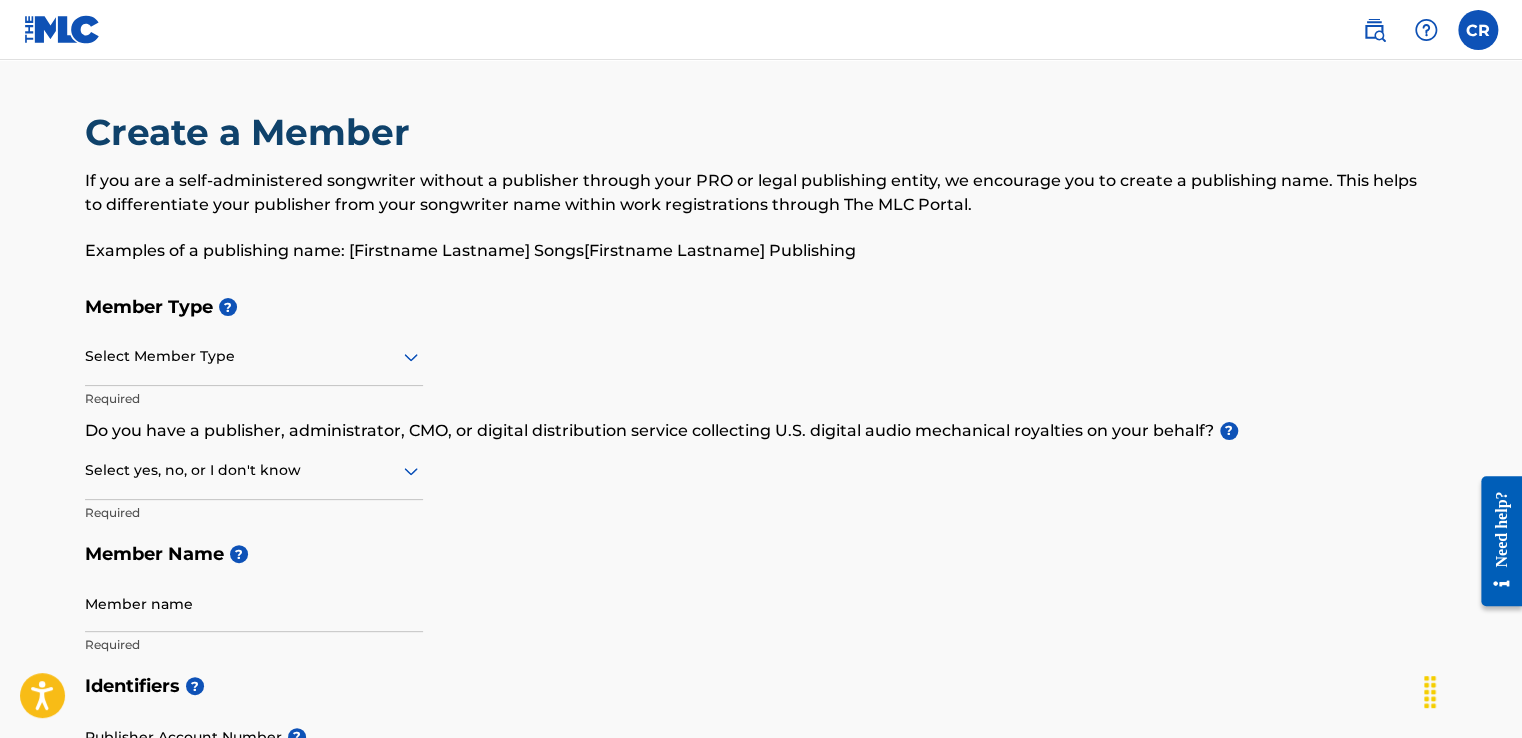 click on "Member Type ?" at bounding box center [761, 307] 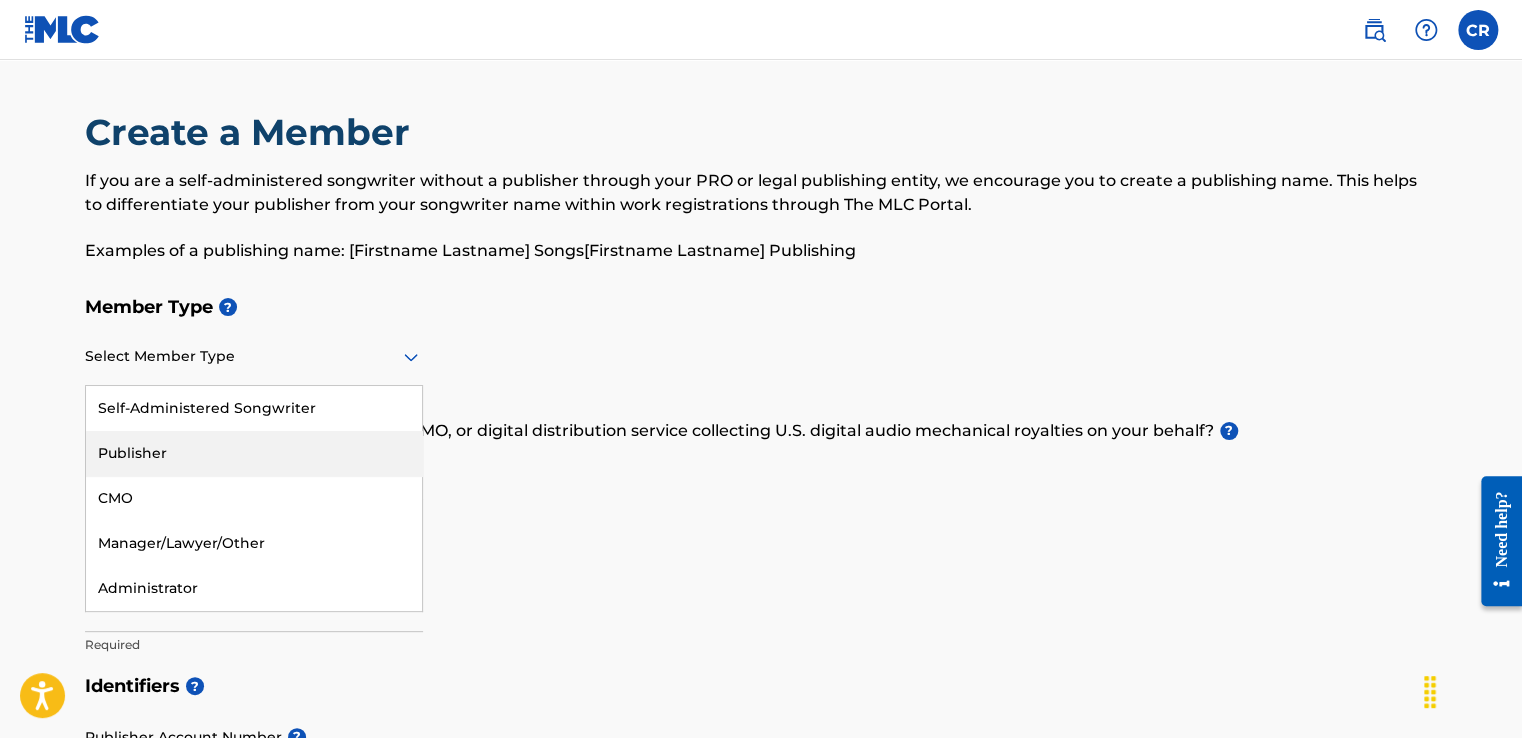 click on "Publisher" at bounding box center (254, 453) 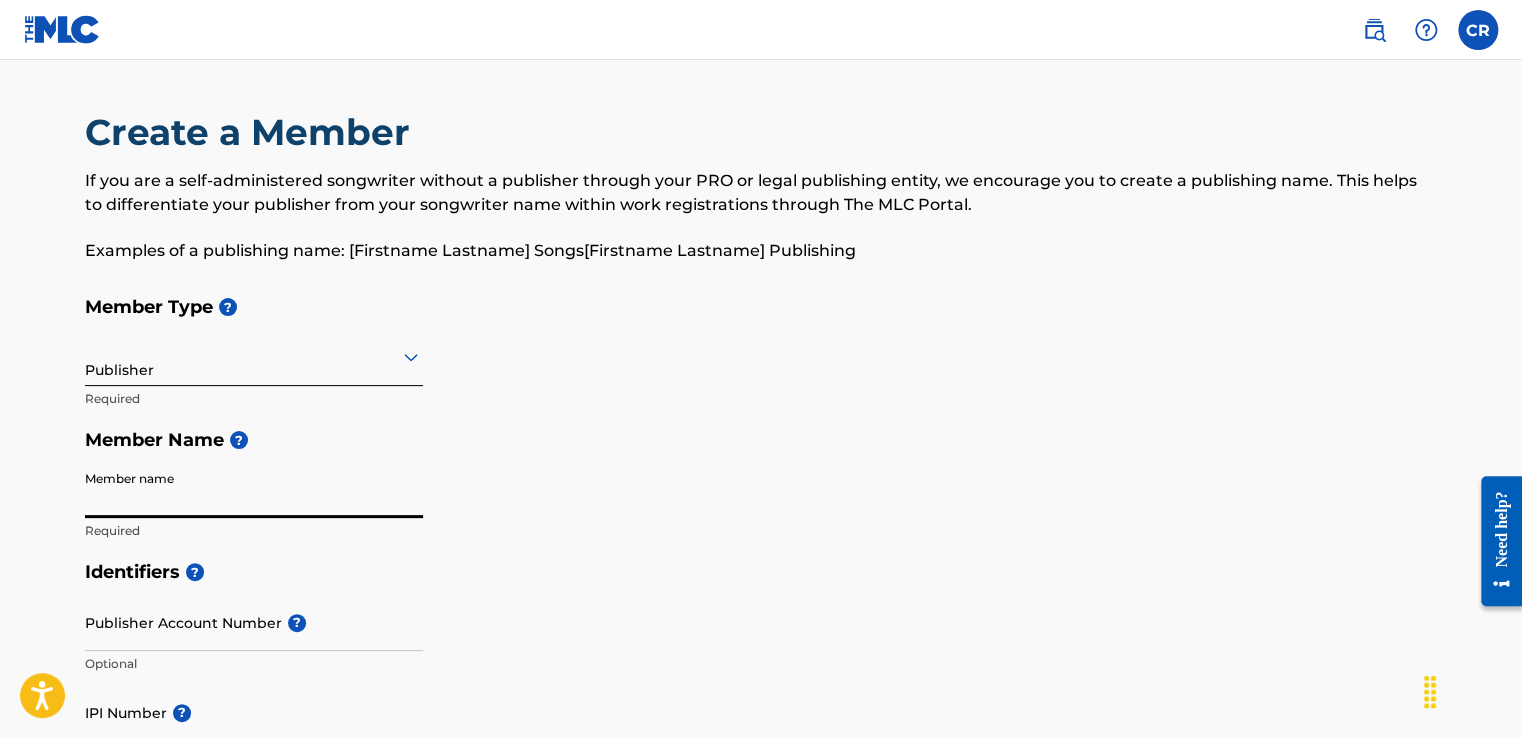 click on "Member name" at bounding box center [254, 489] 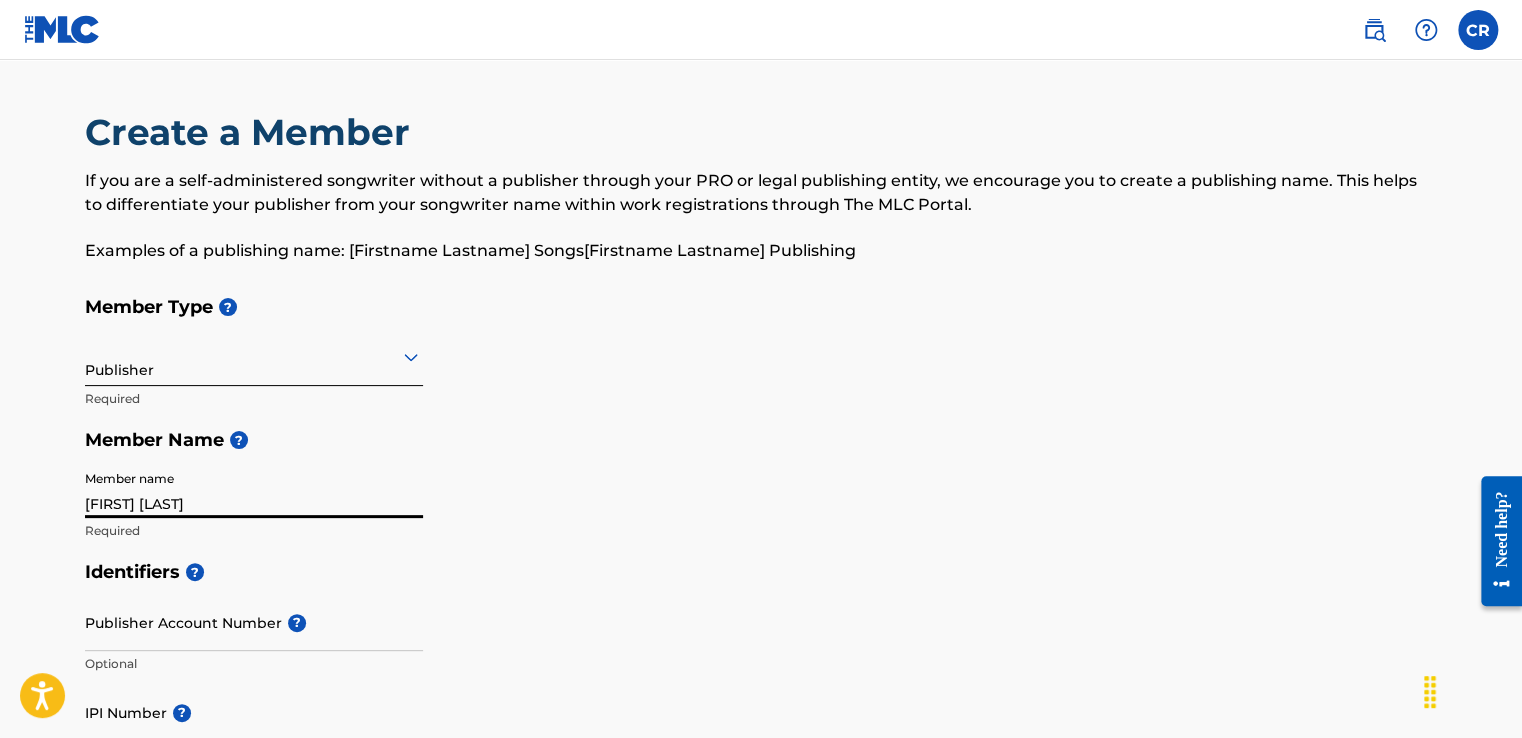 type on "[NUMBER] [STREET] [UNIT]" 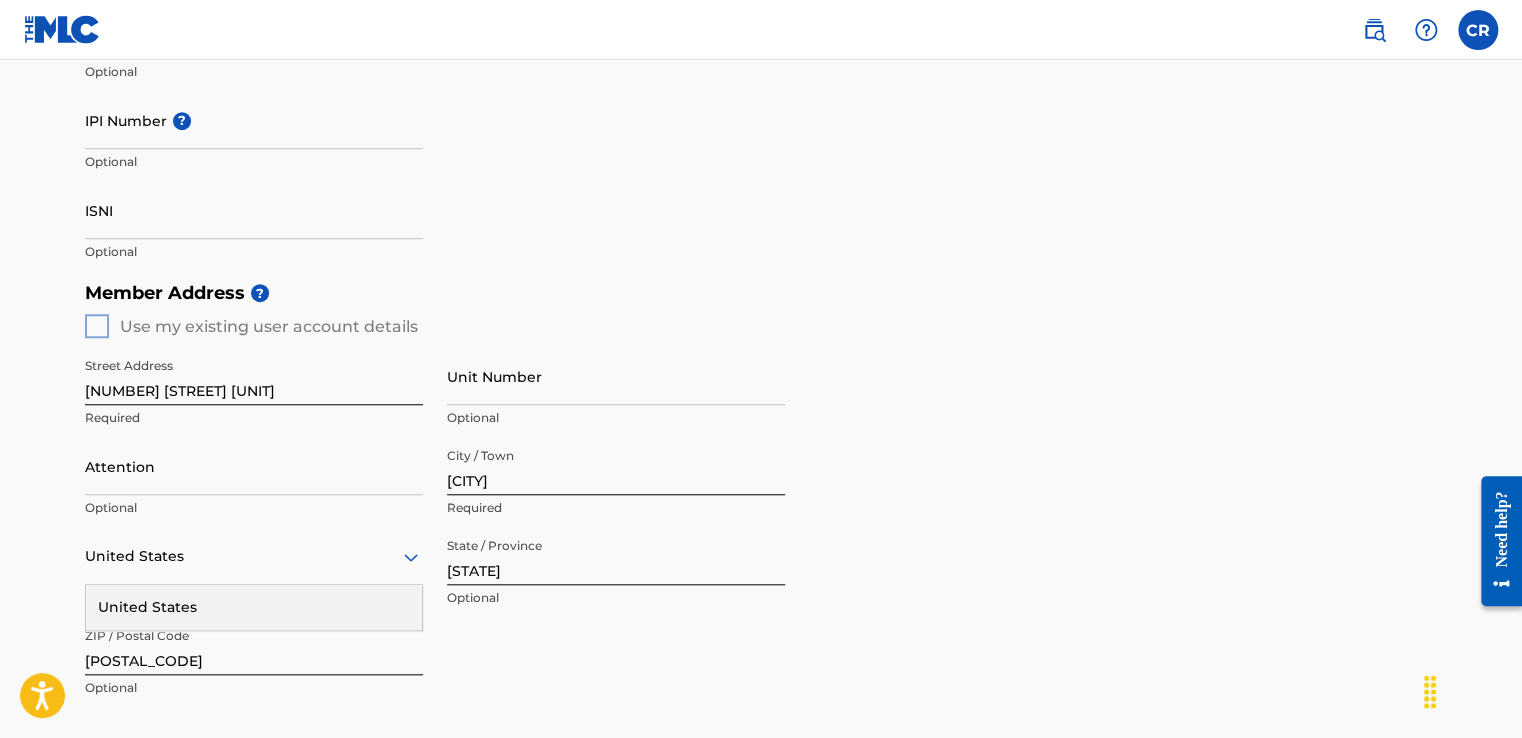 scroll, scrollTop: 600, scrollLeft: 0, axis: vertical 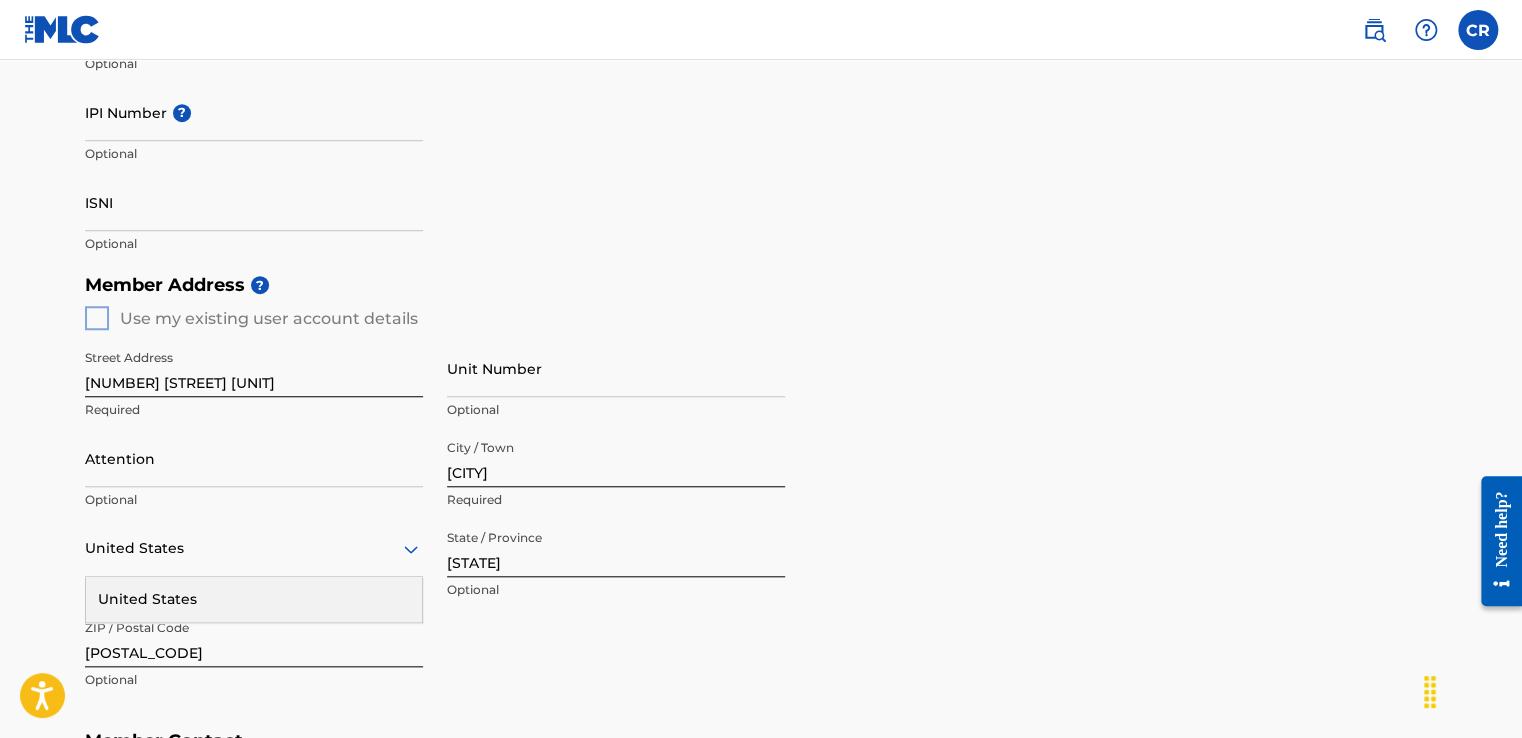 click on "Member Address ? Use my existing user account details Street Address [NUMBER] [STREET] [UNIT] Required Unit Number Optional Attention Optional City / Town [CITY] Required United States United States Required State / Province [STATE] Optional ZIP / Postal Code [POSTAL_CODE] Optional" at bounding box center (761, 492) 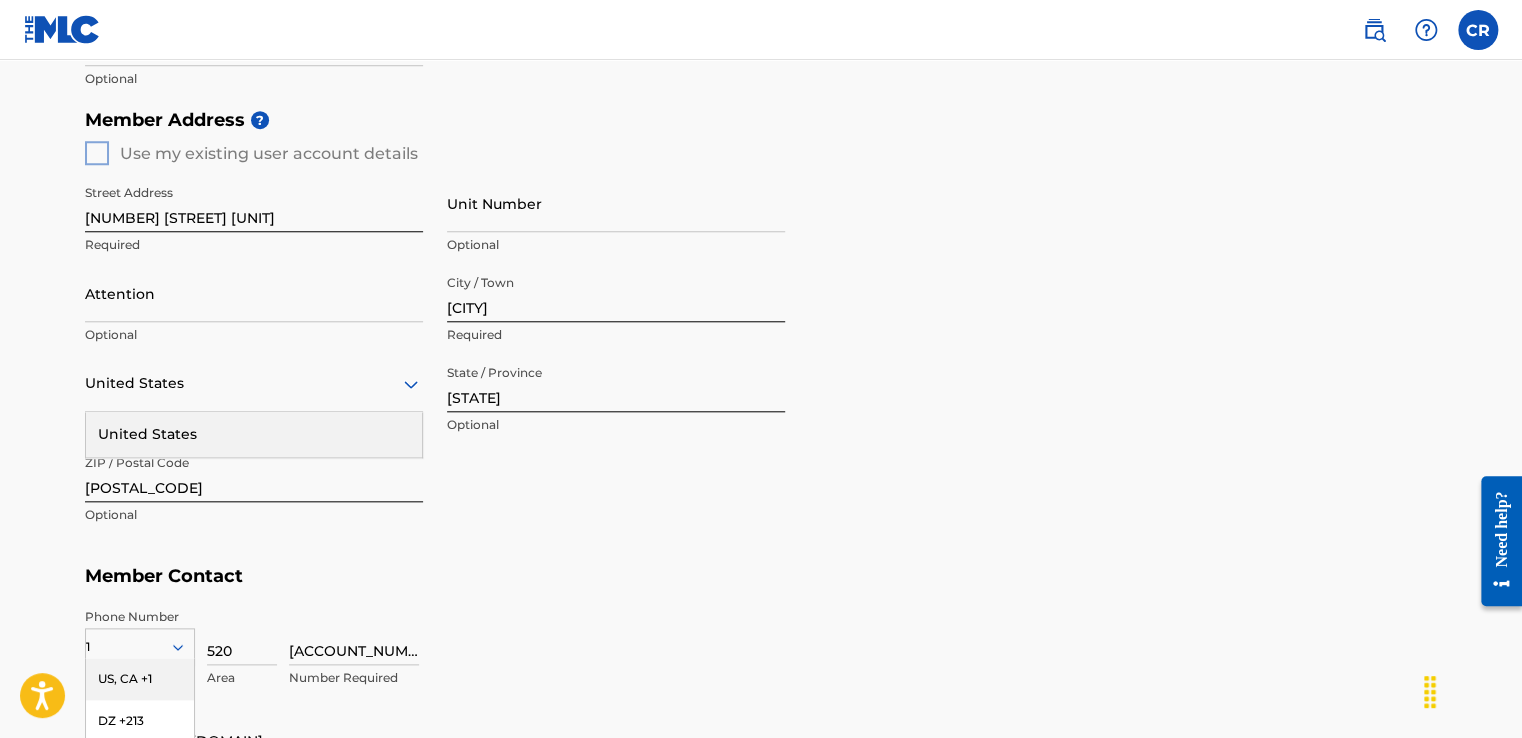 scroll, scrollTop: 800, scrollLeft: 0, axis: vertical 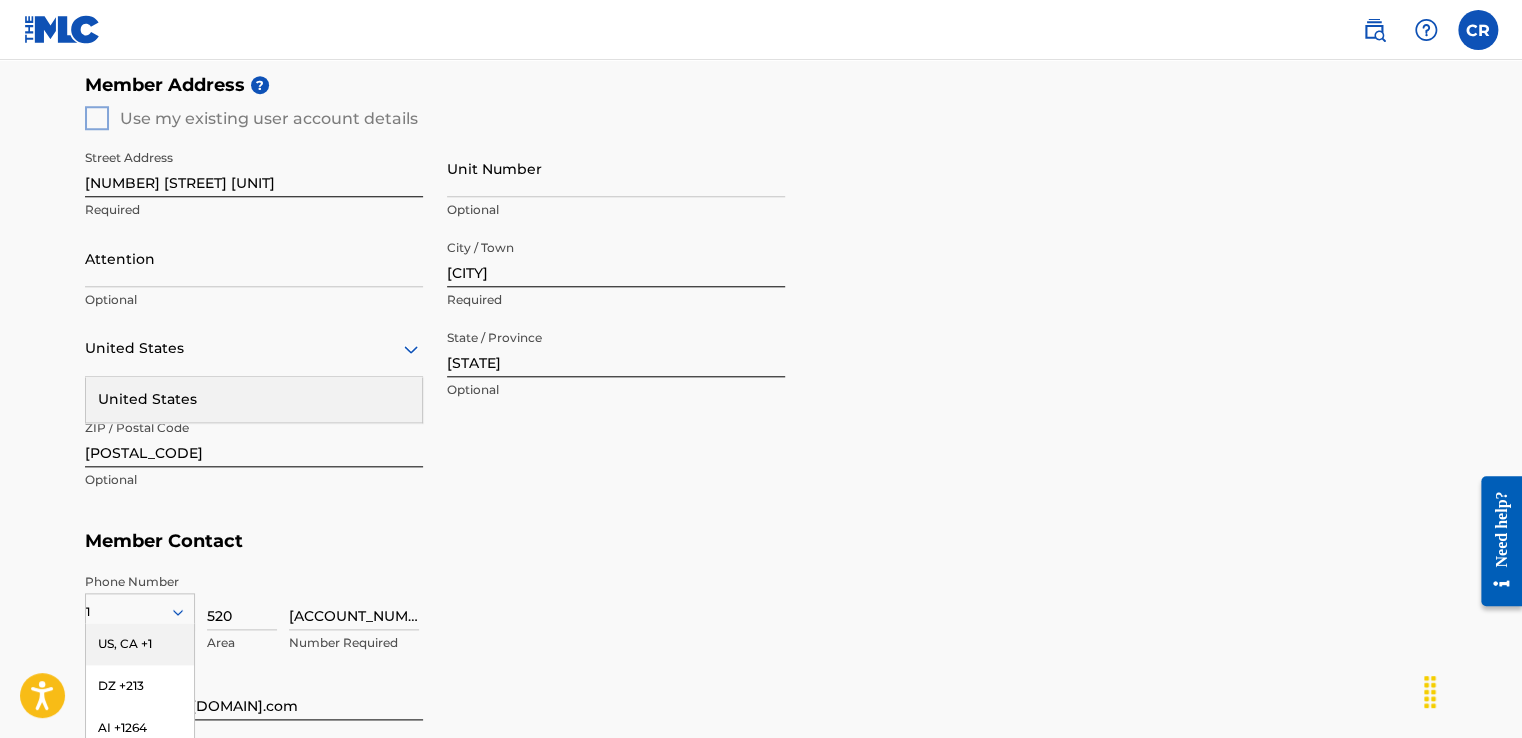 click on "Street Address [NUMBER] [STREET] [UNIT] Required Unit Number Optional Attention Optional City / Town [CITY] Required United States United States Required State / Province [STATE] Optional ZIP / Postal Code [POSTAL_CODE] Optional" at bounding box center (435, 320) 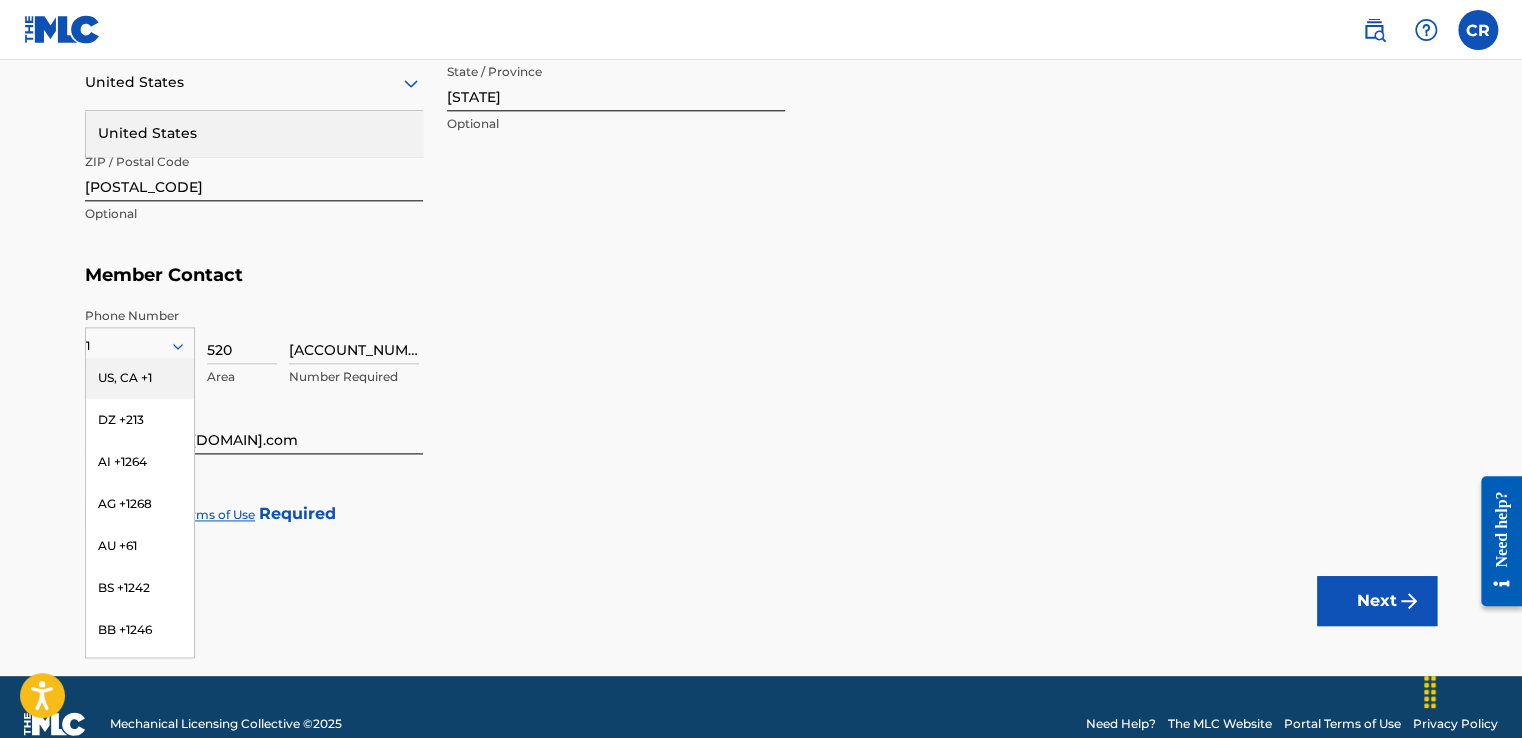 scroll, scrollTop: 1099, scrollLeft: 0, axis: vertical 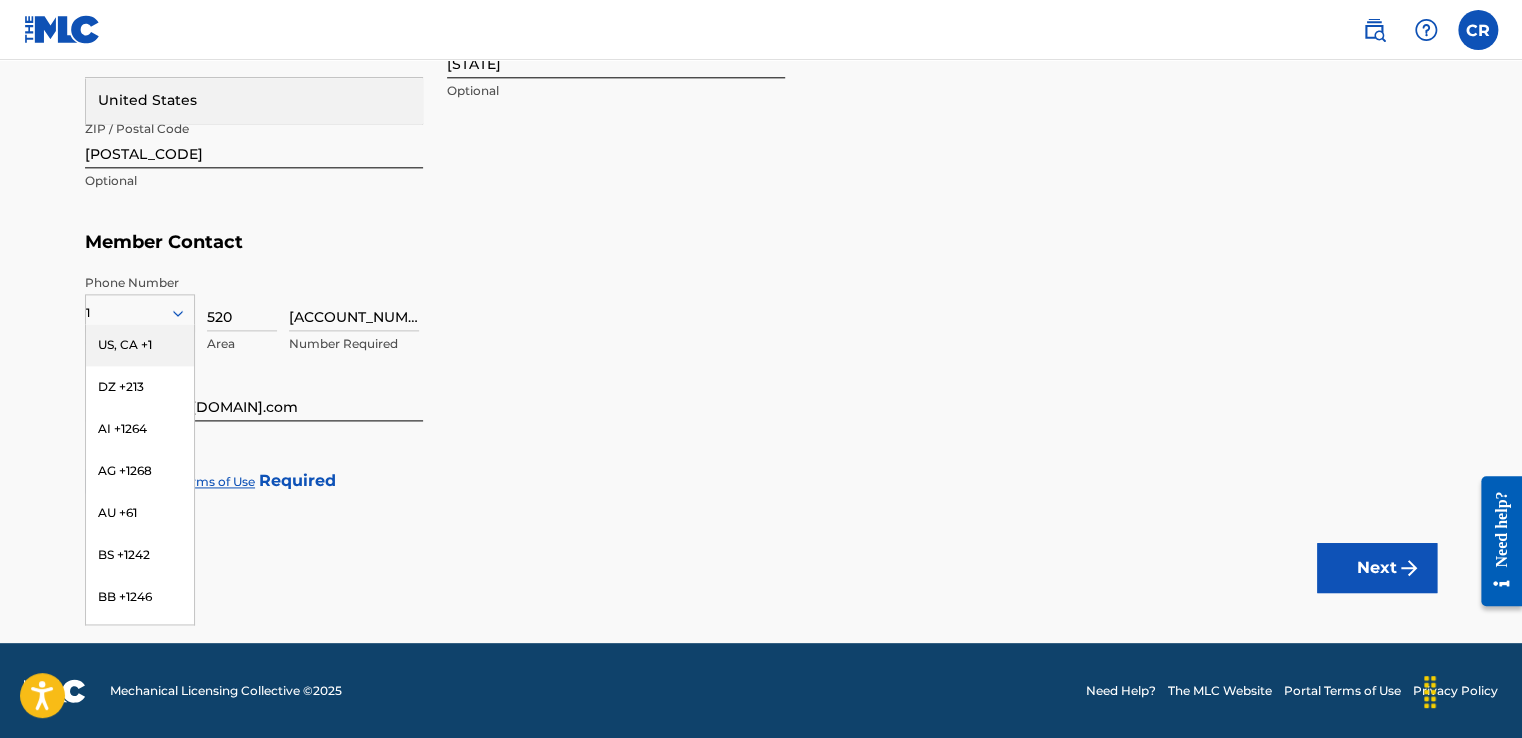 click on "Create a Member If you are a self-administered songwriter without a publisher through your PRO or legal publishing entity, we encourage you to create a publishing name. This helps to differentiate your publisher from your songwriter name within work registrations through The MLC Portal. Examples of a publishing name: [FIRST] [LAST] Songs[FIRST] [LAST] Publishing Member Type ? Publisher Required Member Name ? Member name [FIRST] [LAST] Required Identifiers ? Publisher Account Number ? Optional IPI Number ? Optional ISNI Optional Member Address ? Use my existing user account details Street Address [NUMBER] [STREET] [UNIT] Required Unit Number Optional Attention Optional City / Town [CITY] Required United States United States Required State / Province [STATE] Optional ZIP / Postal Code [POSTAL_CODE] Optional Member Contact Phone Number 1 US, CA +1 DZ +213 AI +1264 AG +1268 AU +61 BS +1242 BB +1246 BZ +501 BM +1441 BO +591 KY +1345 DM +1767 DO +1809 ER +291 ET +251 GA +241 GD +1473 IN +91 JM +1876" at bounding box center (761, -198) 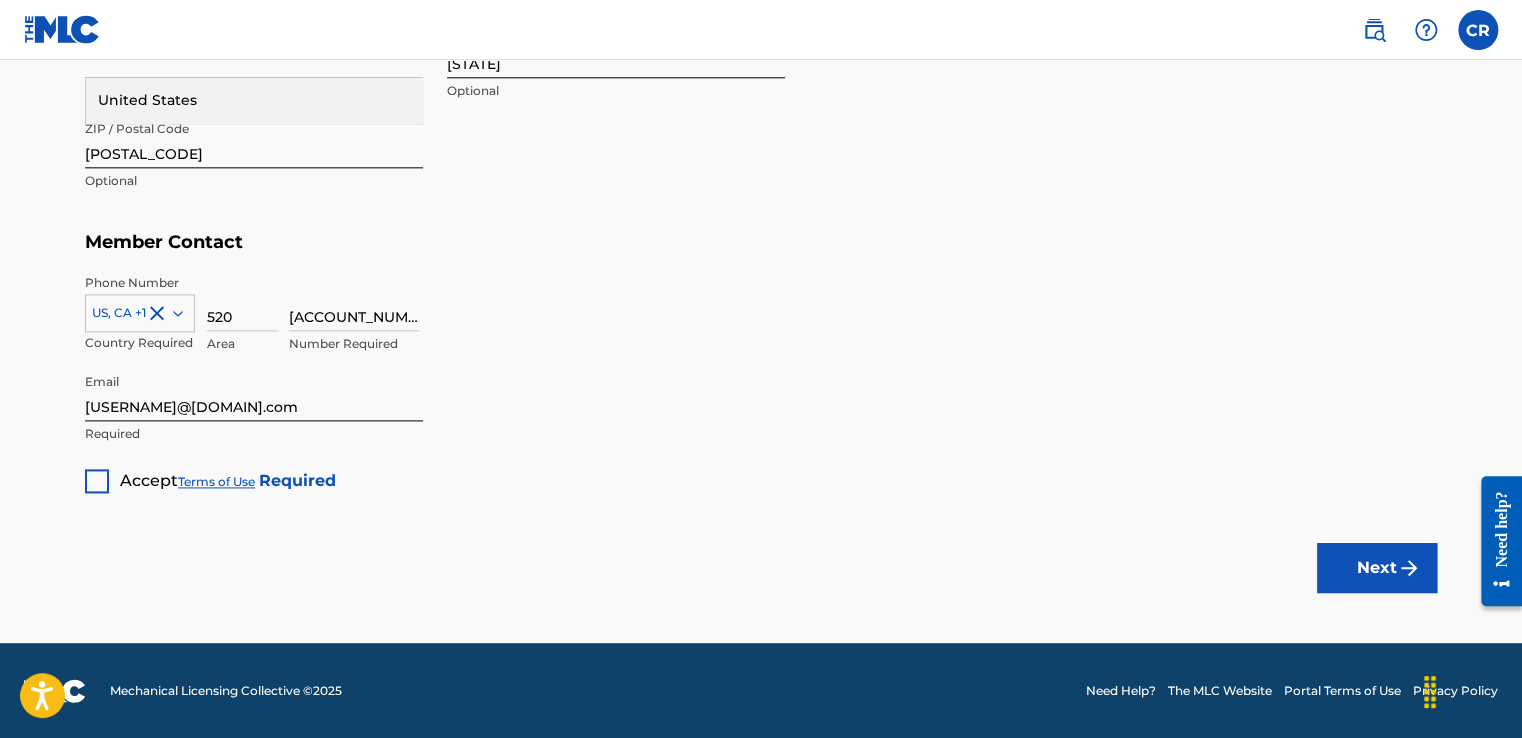 click at bounding box center [97, 481] 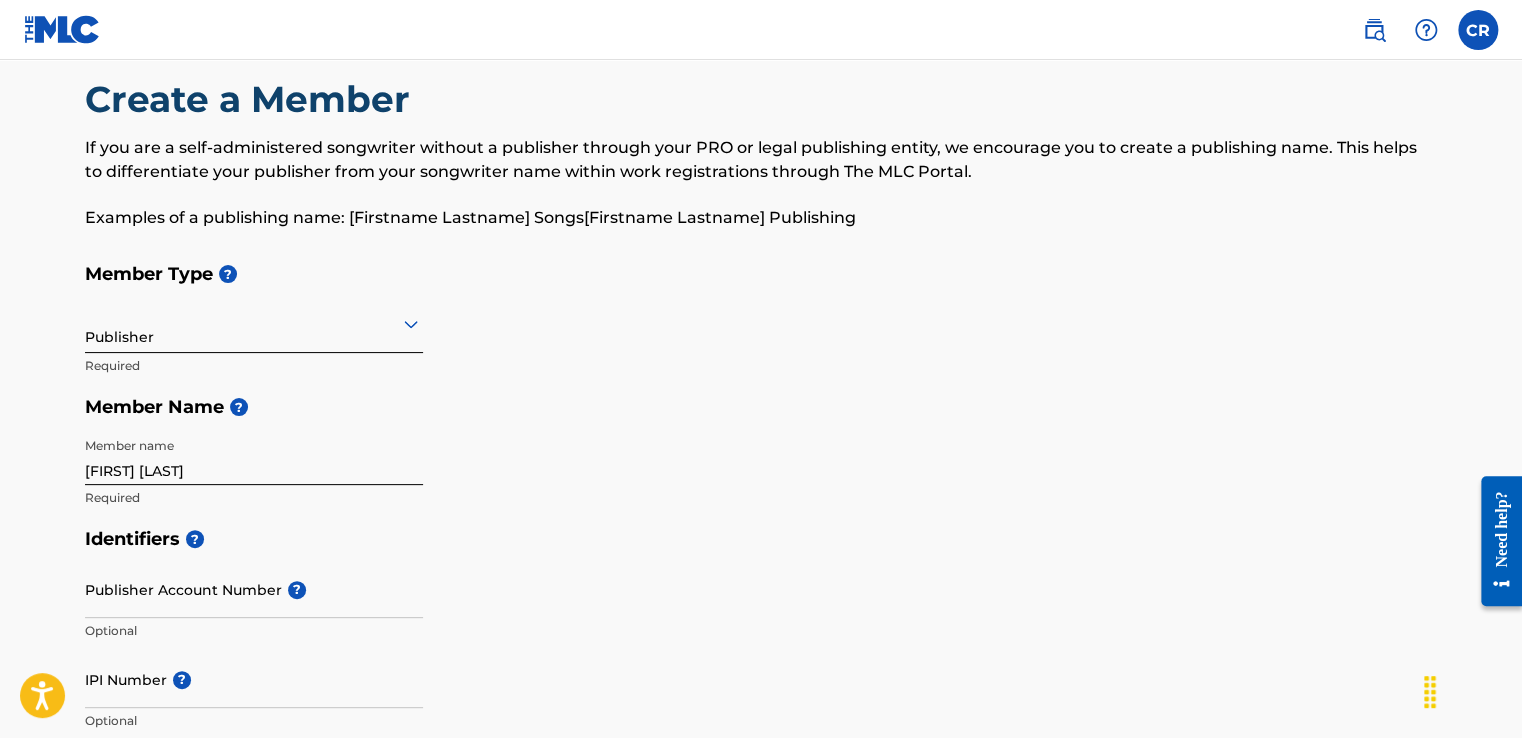 scroll, scrollTop: 0, scrollLeft: 0, axis: both 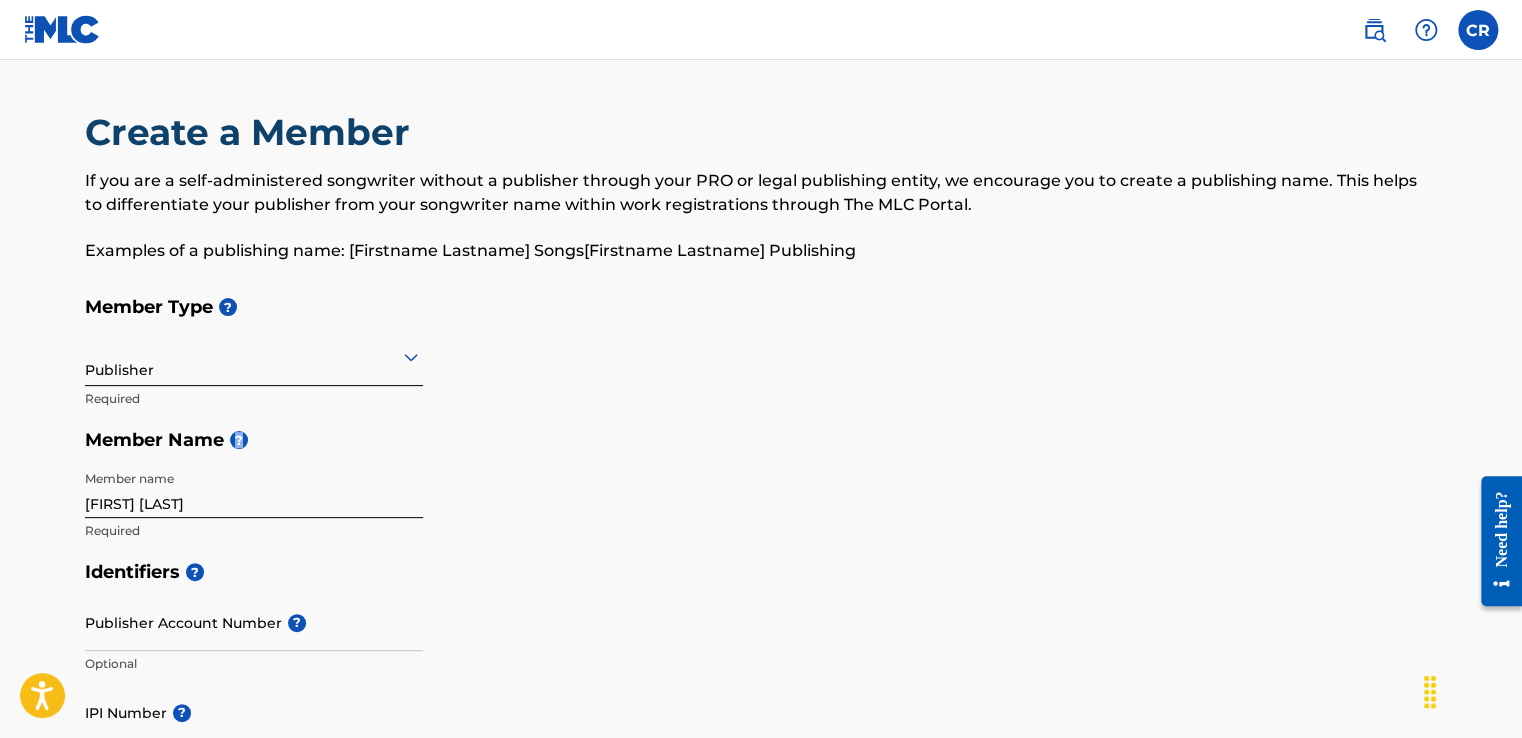 drag, startPoint x: 240, startPoint y: 445, endPoint x: 266, endPoint y: 438, distance: 26.925823 